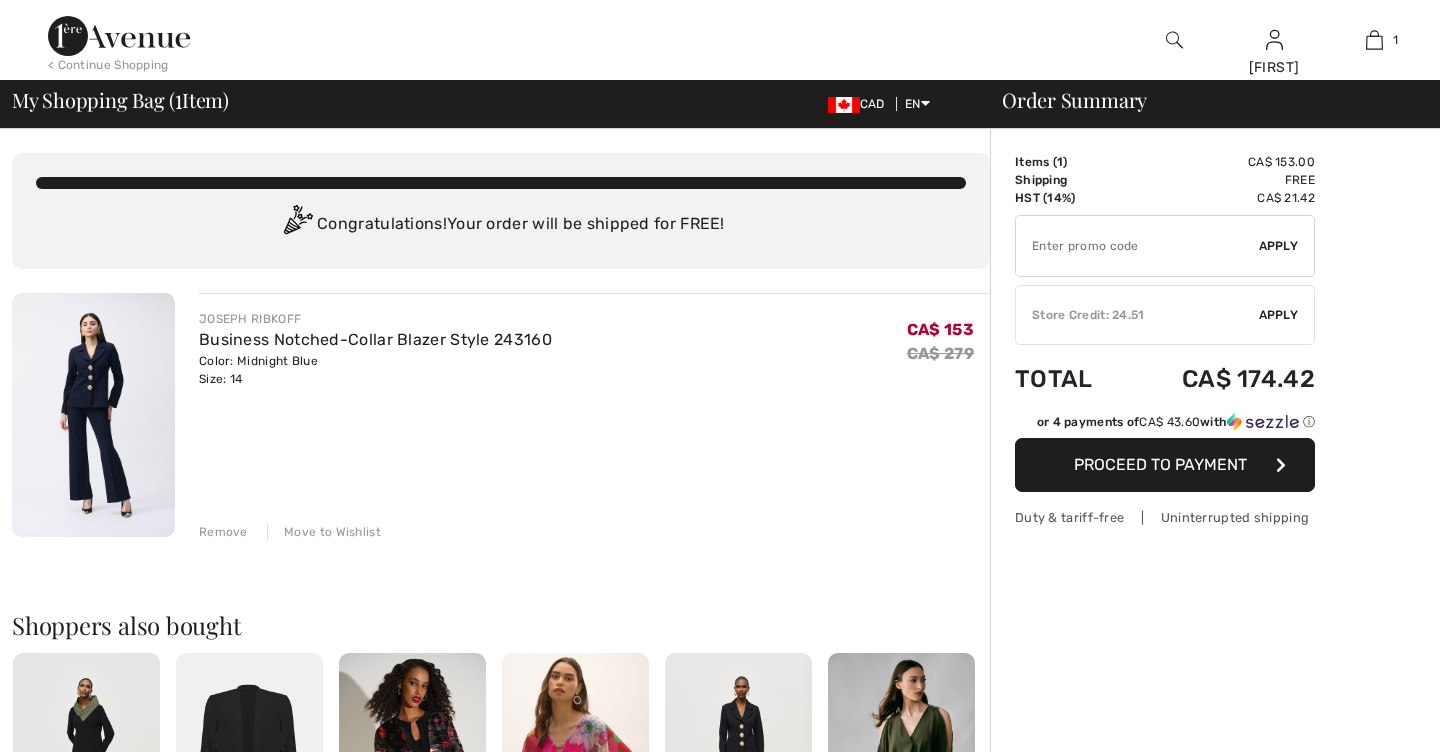 scroll, scrollTop: 0, scrollLeft: 0, axis: both 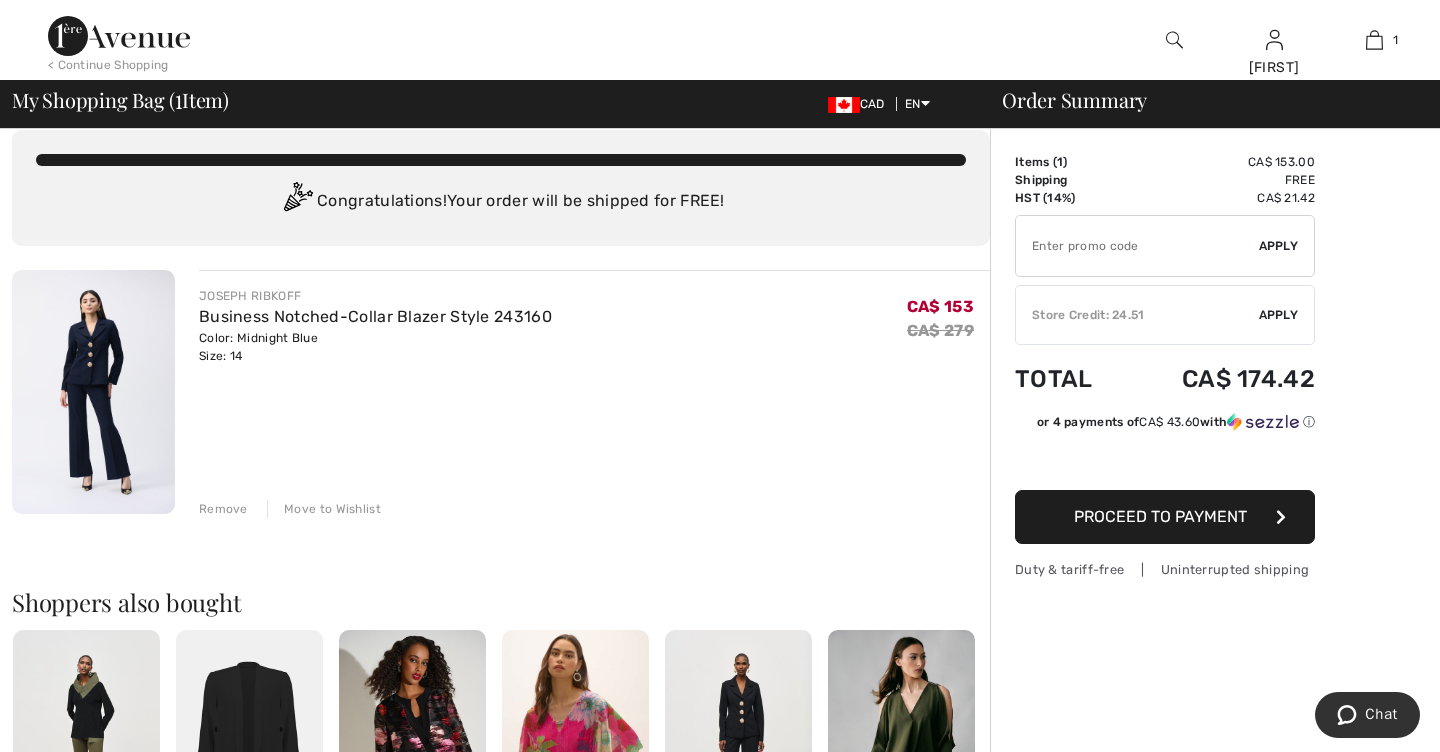 click on "Store Credit: 24.51" at bounding box center (1137, 315) 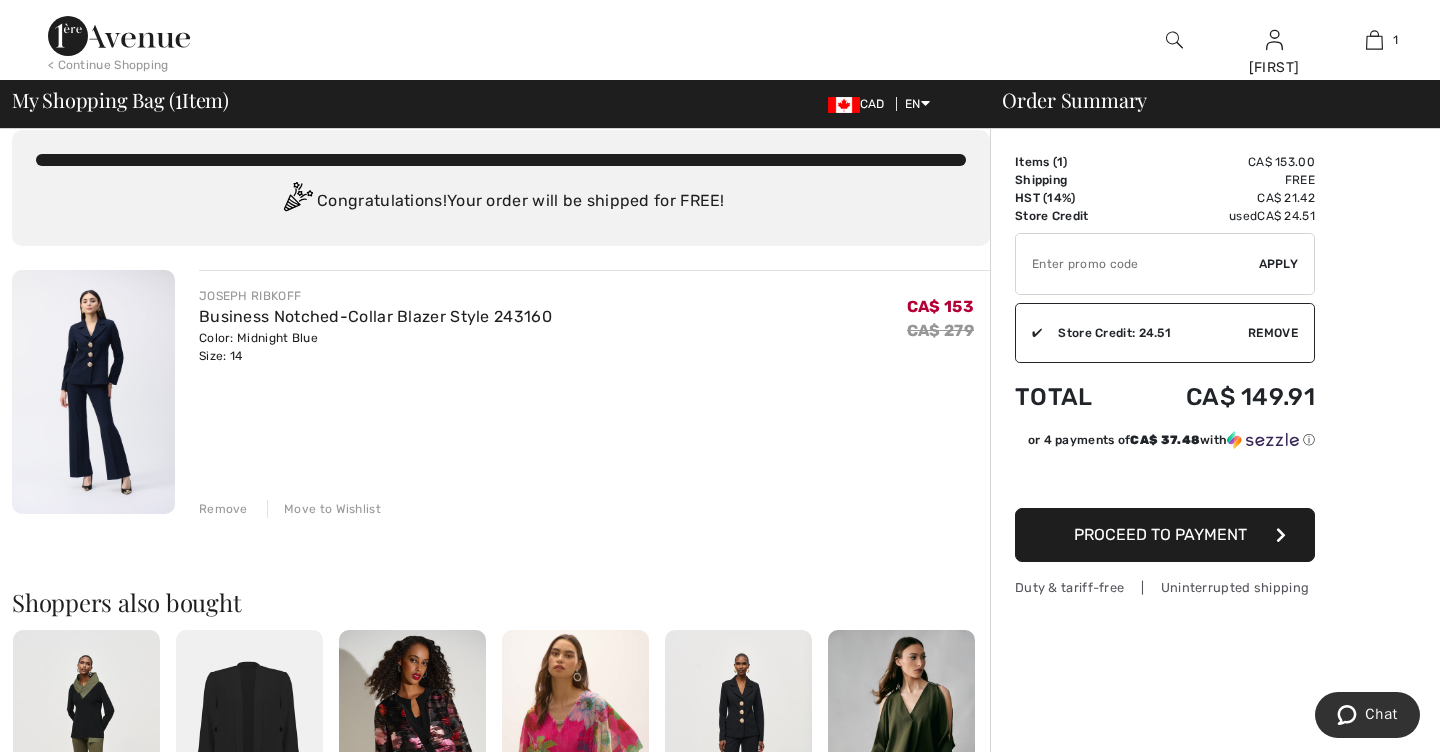 click on "Proceed to Payment" at bounding box center [1160, 534] 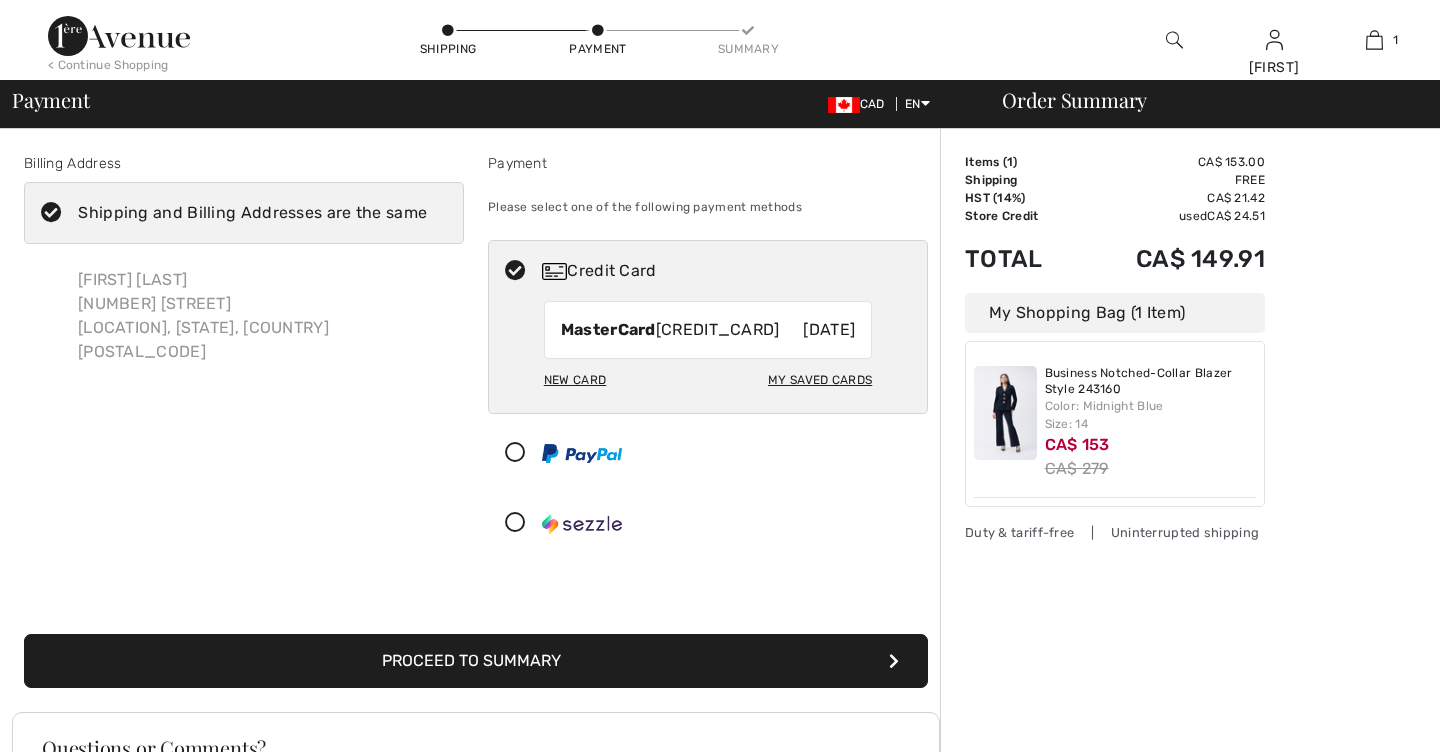 scroll, scrollTop: 0, scrollLeft: 0, axis: both 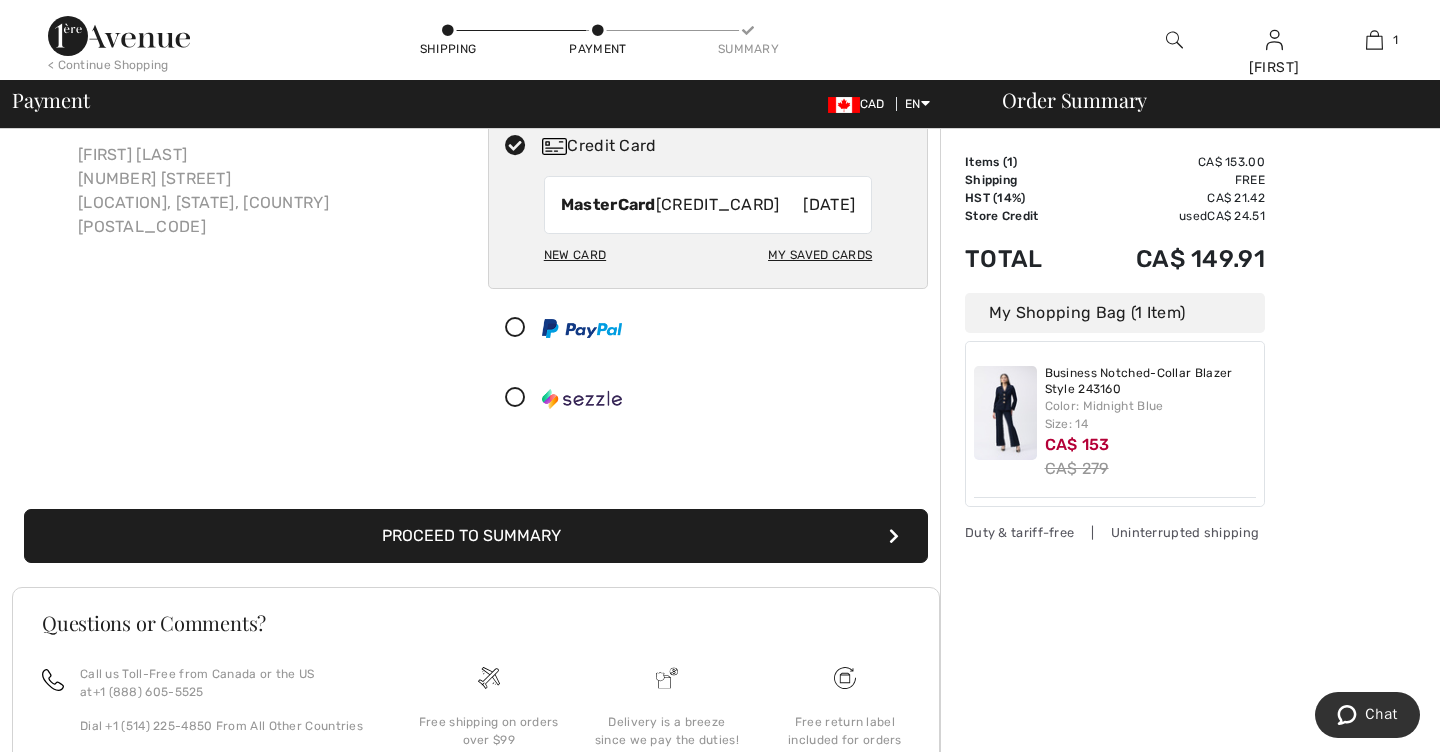 click on "Proceed to Summary" at bounding box center (476, 536) 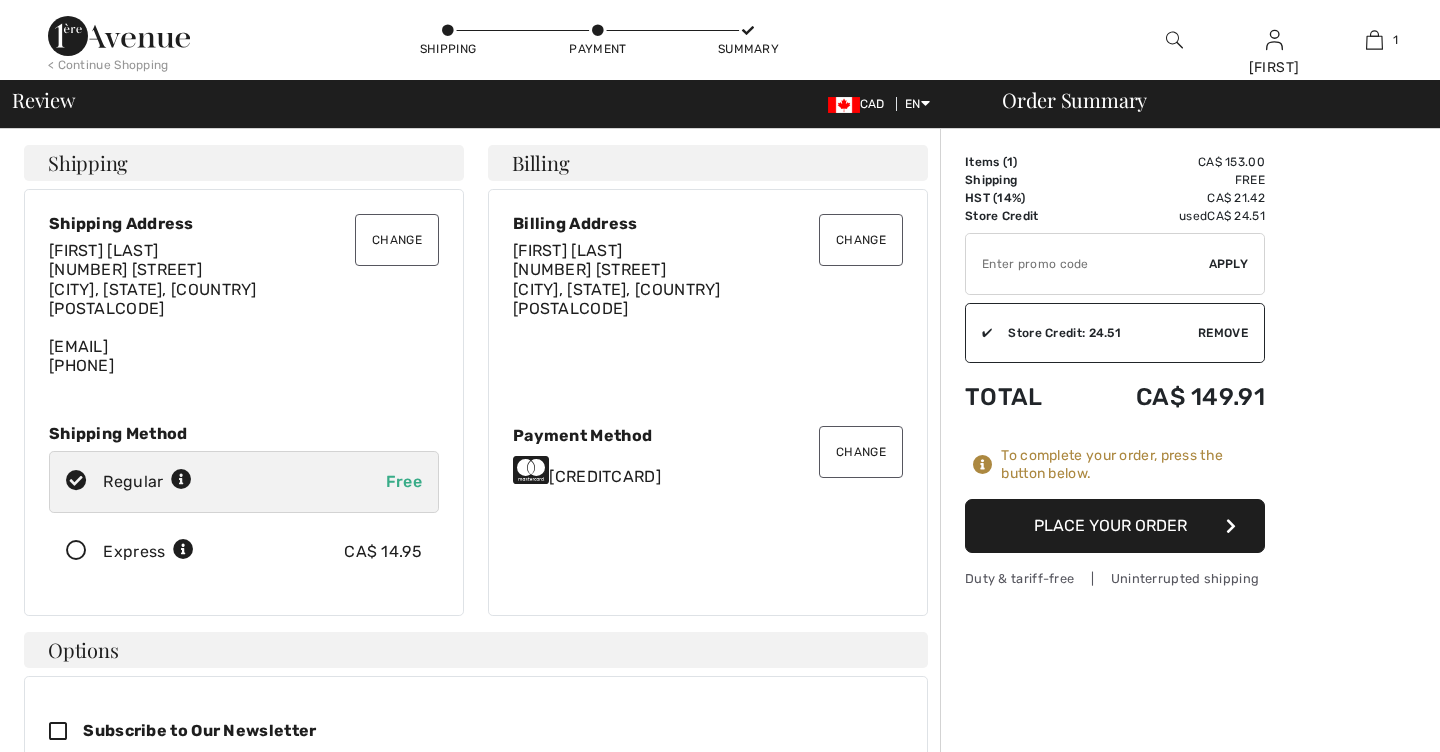 scroll, scrollTop: 0, scrollLeft: 0, axis: both 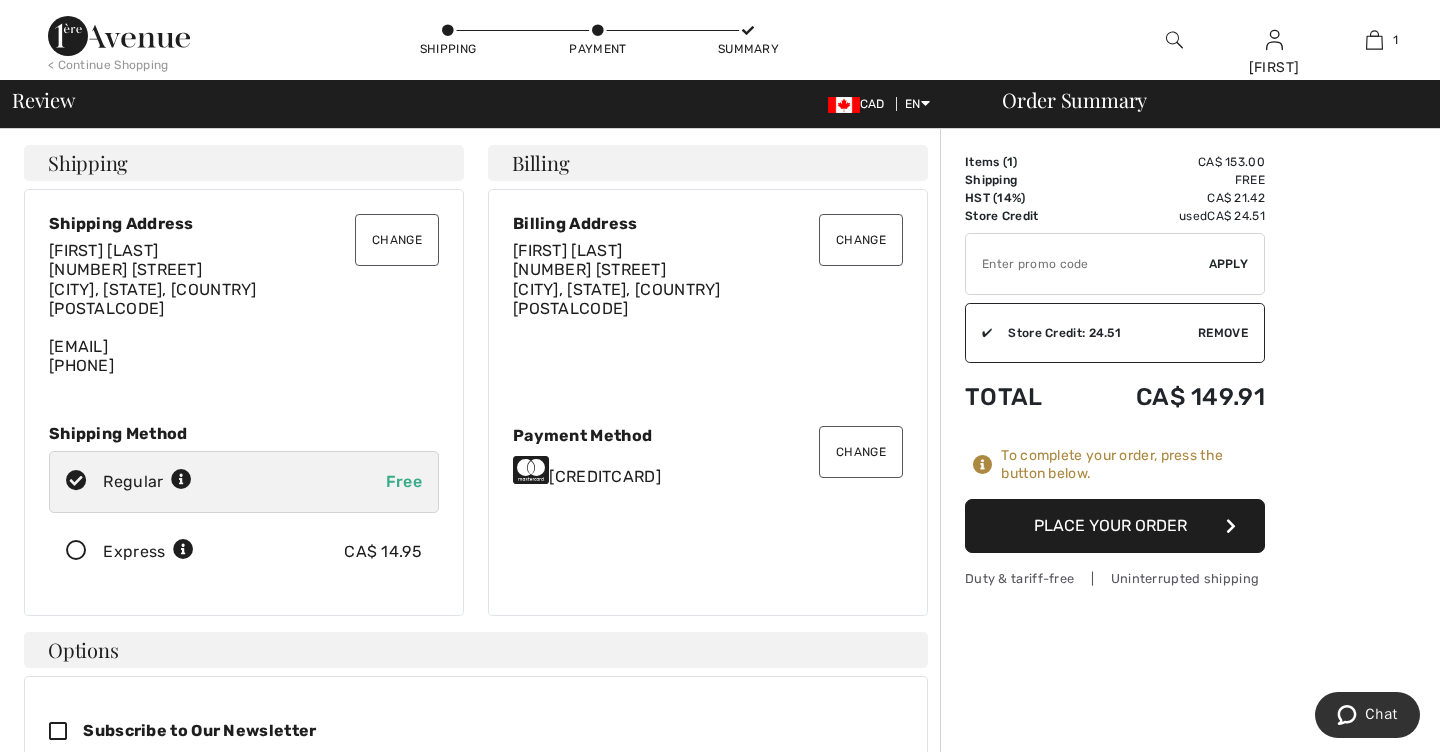 click on "Place Your Order" at bounding box center [1115, 526] 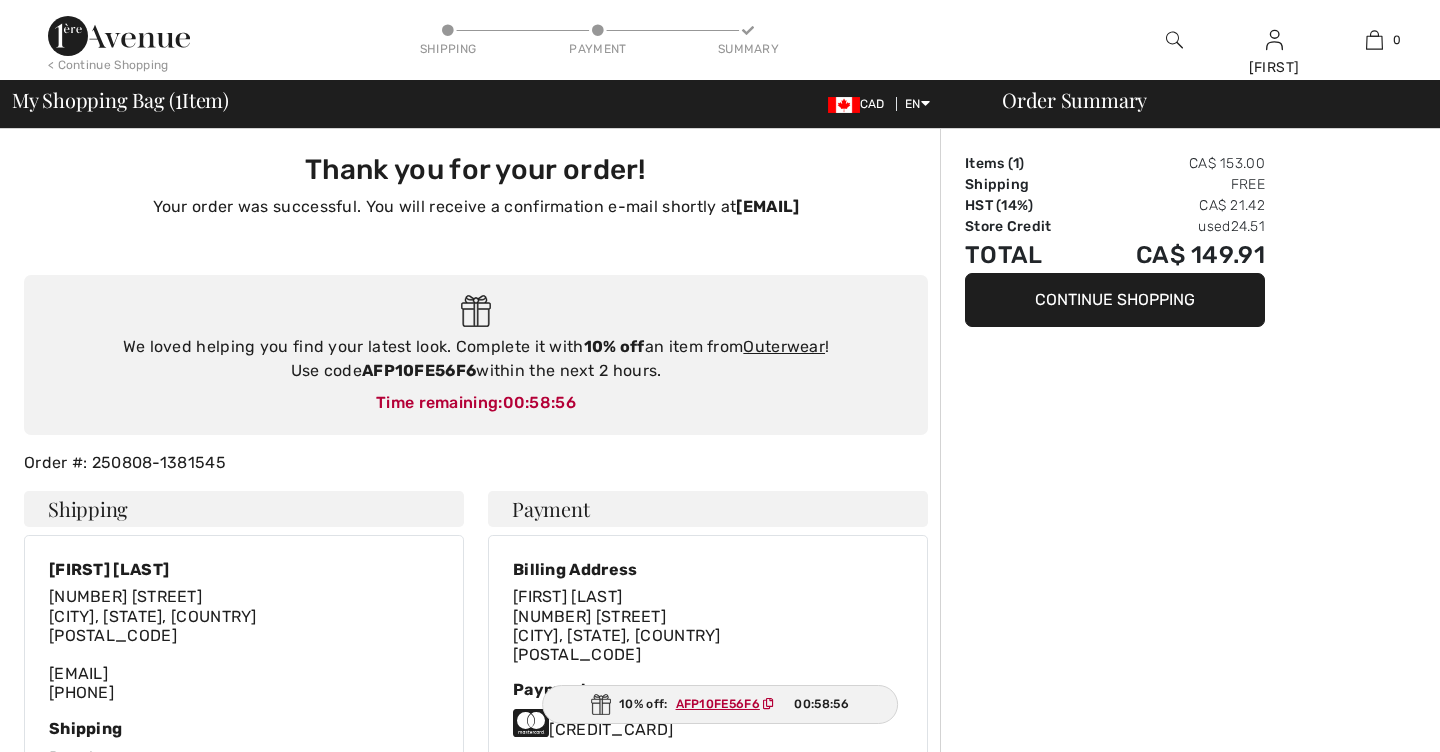 scroll, scrollTop: 0, scrollLeft: 0, axis: both 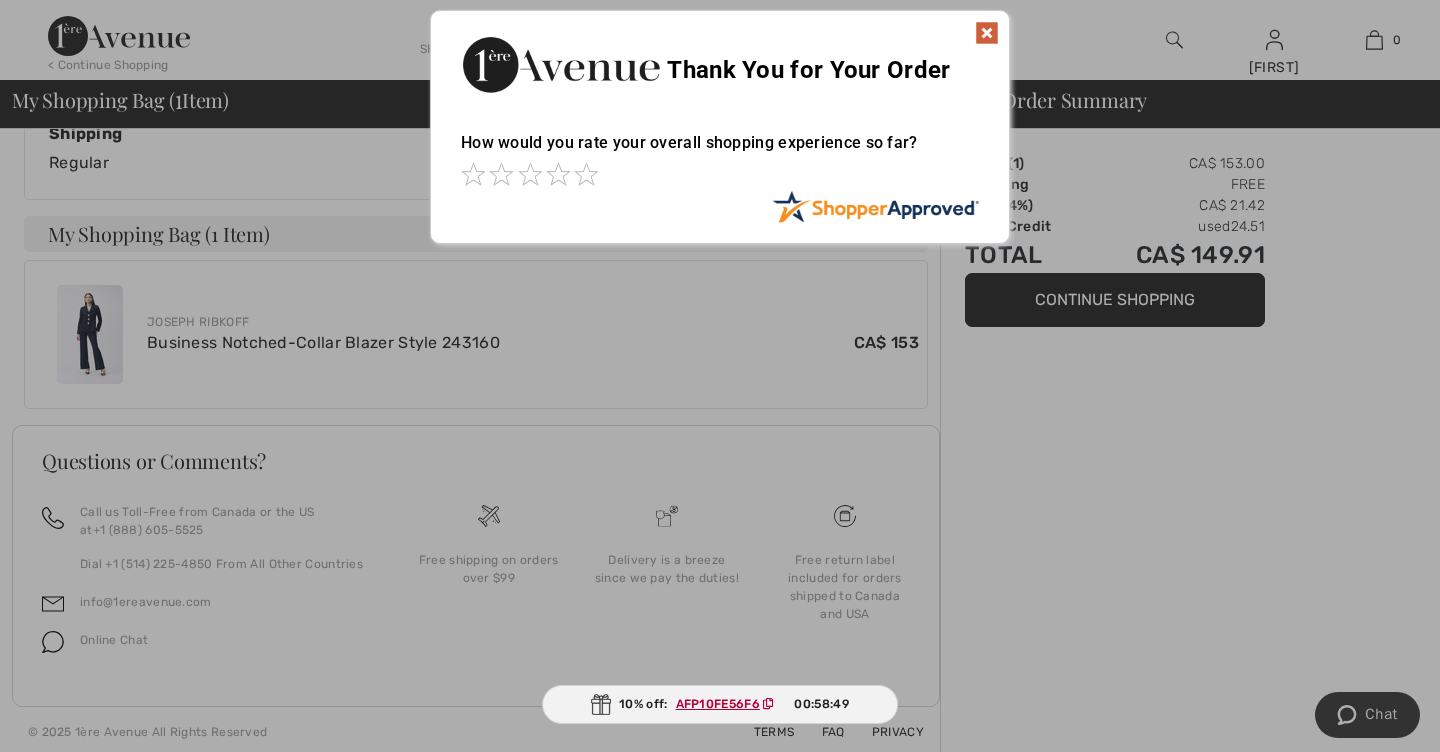 click at bounding box center [987, 33] 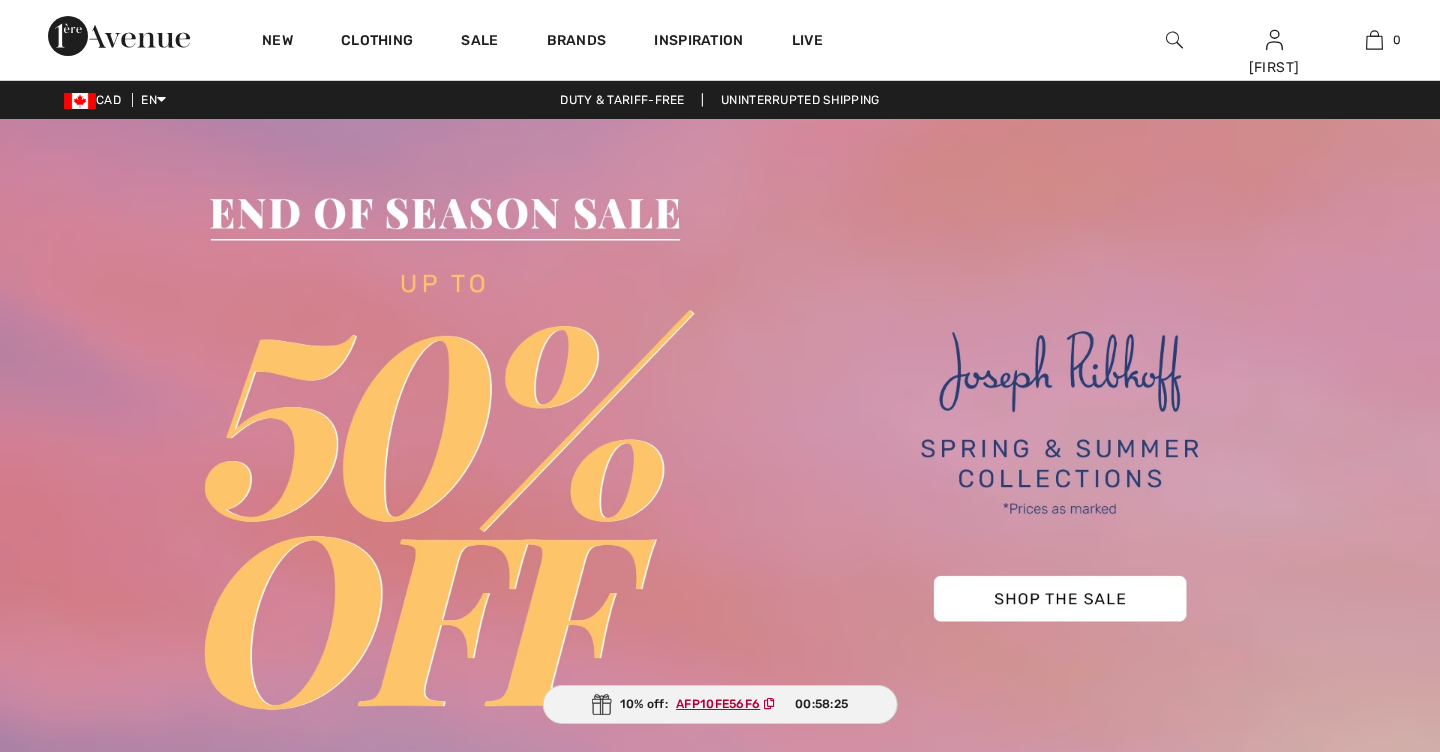 scroll, scrollTop: 0, scrollLeft: 0, axis: both 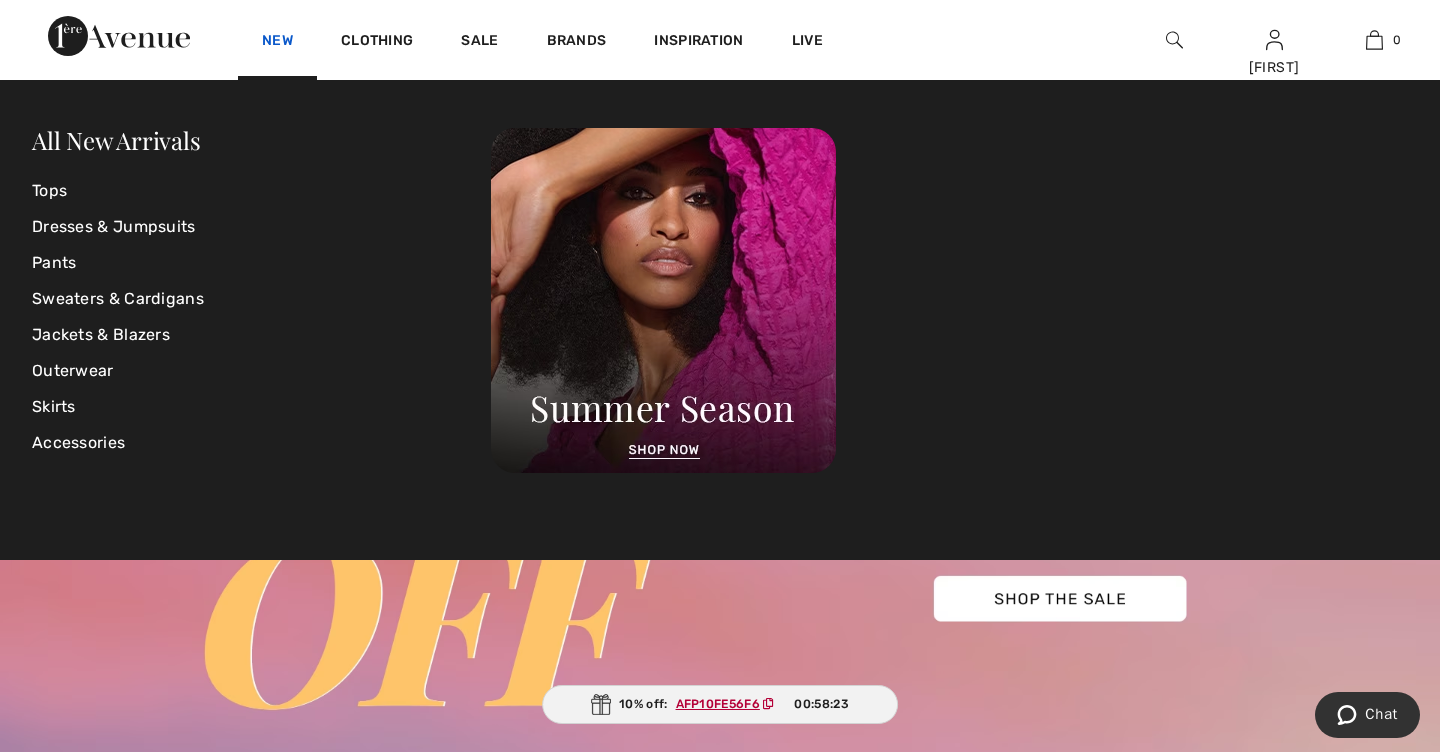 click on "New" at bounding box center (277, 42) 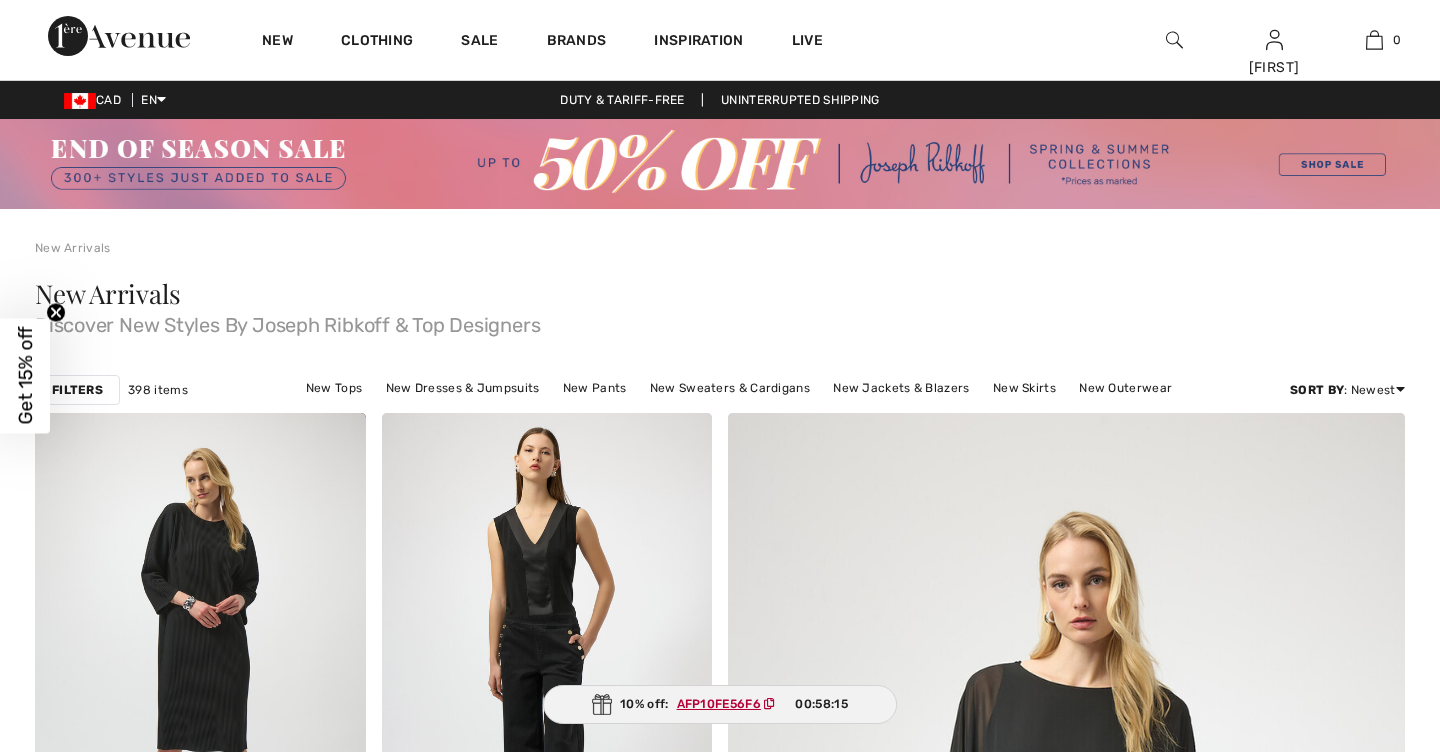 checkbox on "true" 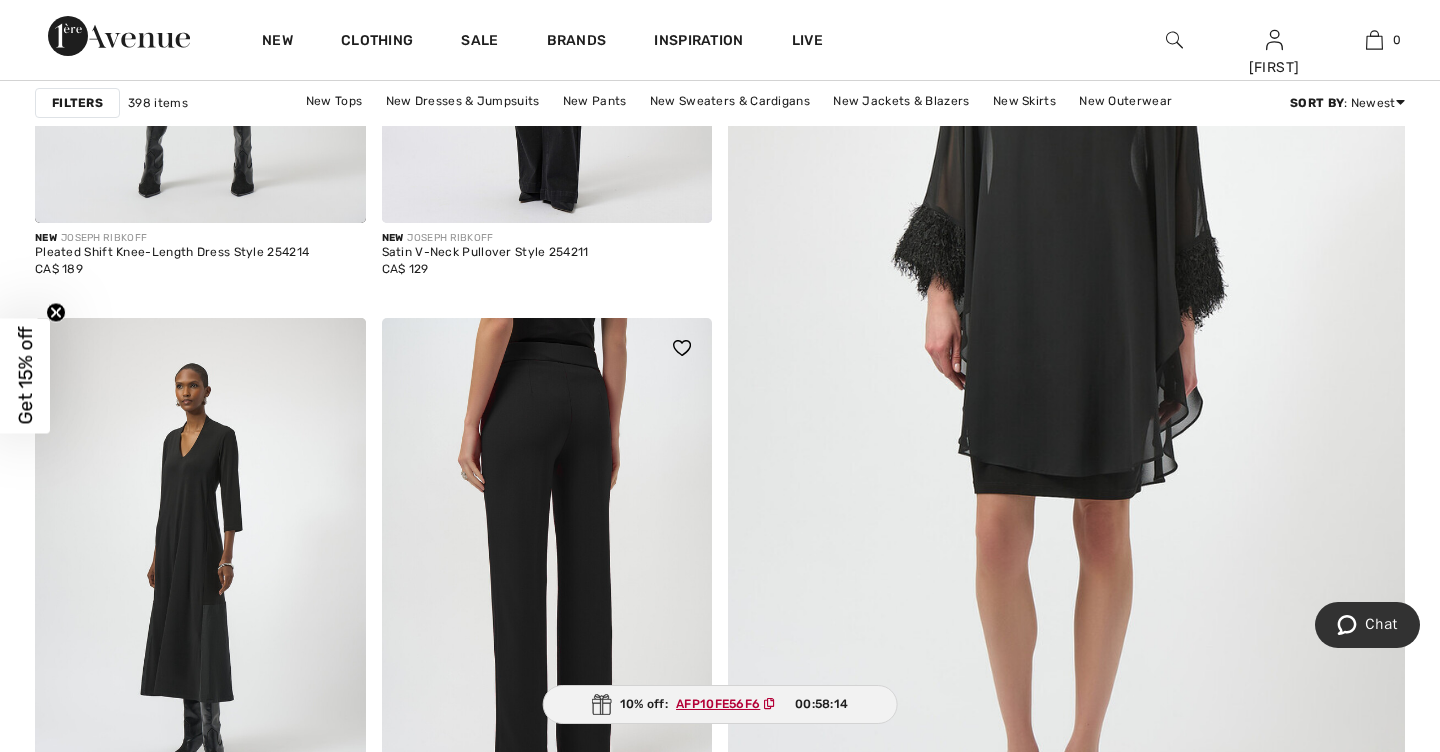 scroll, scrollTop: 686, scrollLeft: 0, axis: vertical 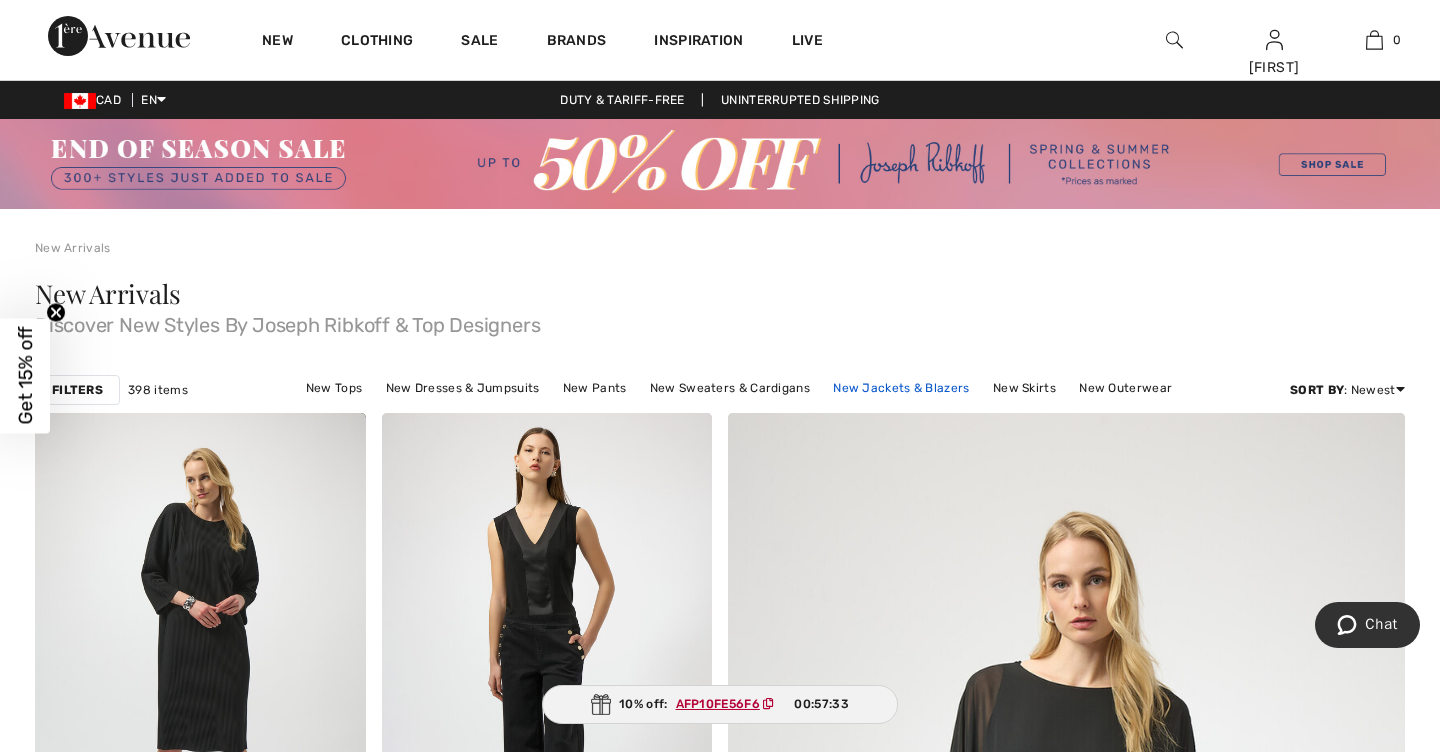 click on "New Jackets & Blazers" at bounding box center (901, 388) 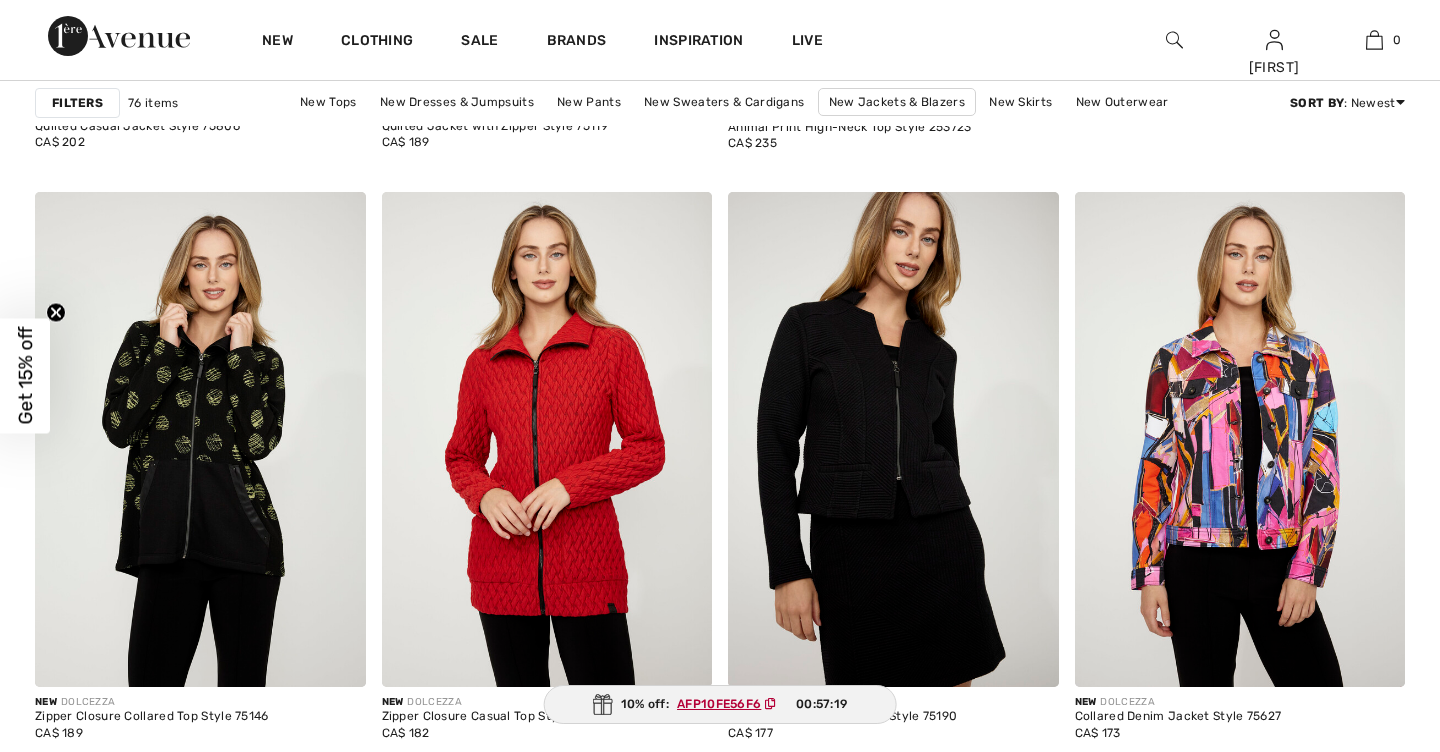 checkbox on "true" 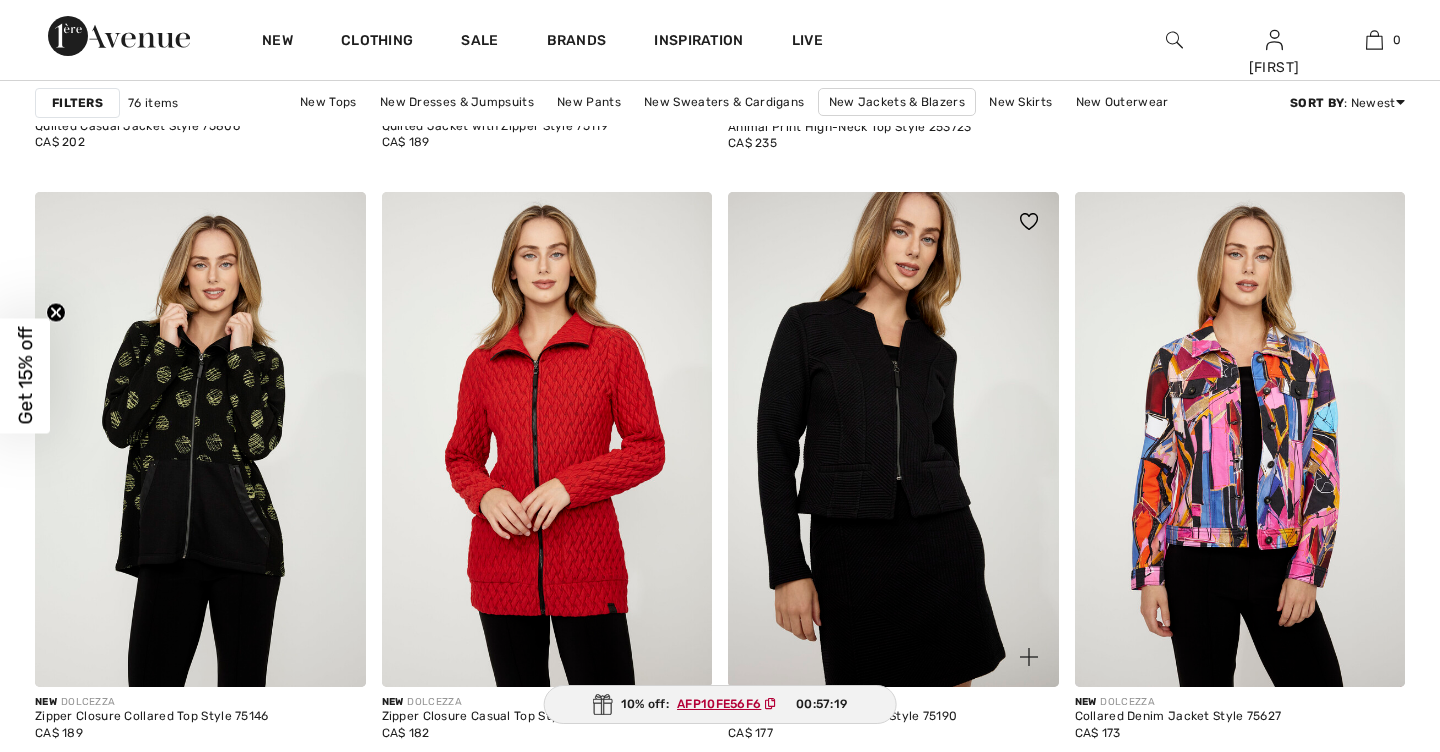 scroll, scrollTop: 1467, scrollLeft: 0, axis: vertical 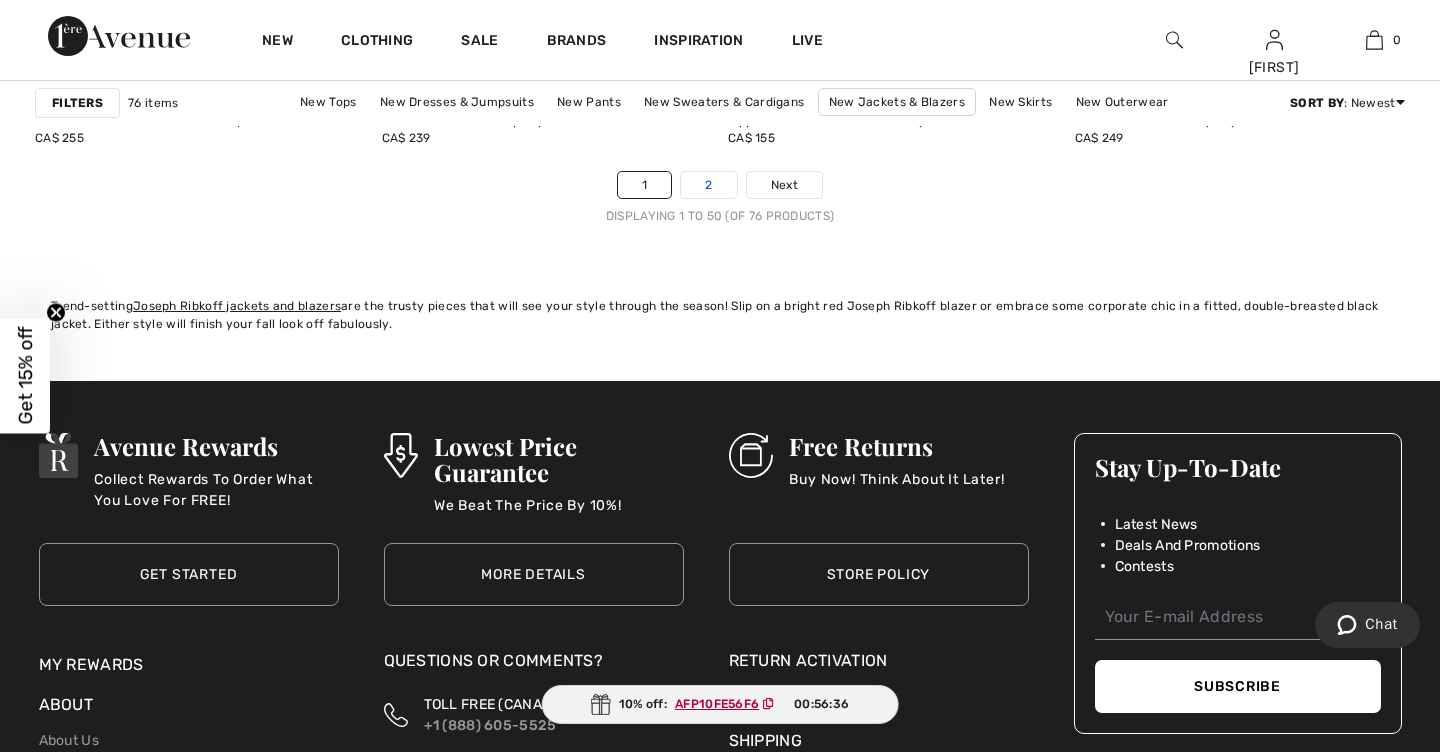 click on "2" at bounding box center (708, 185) 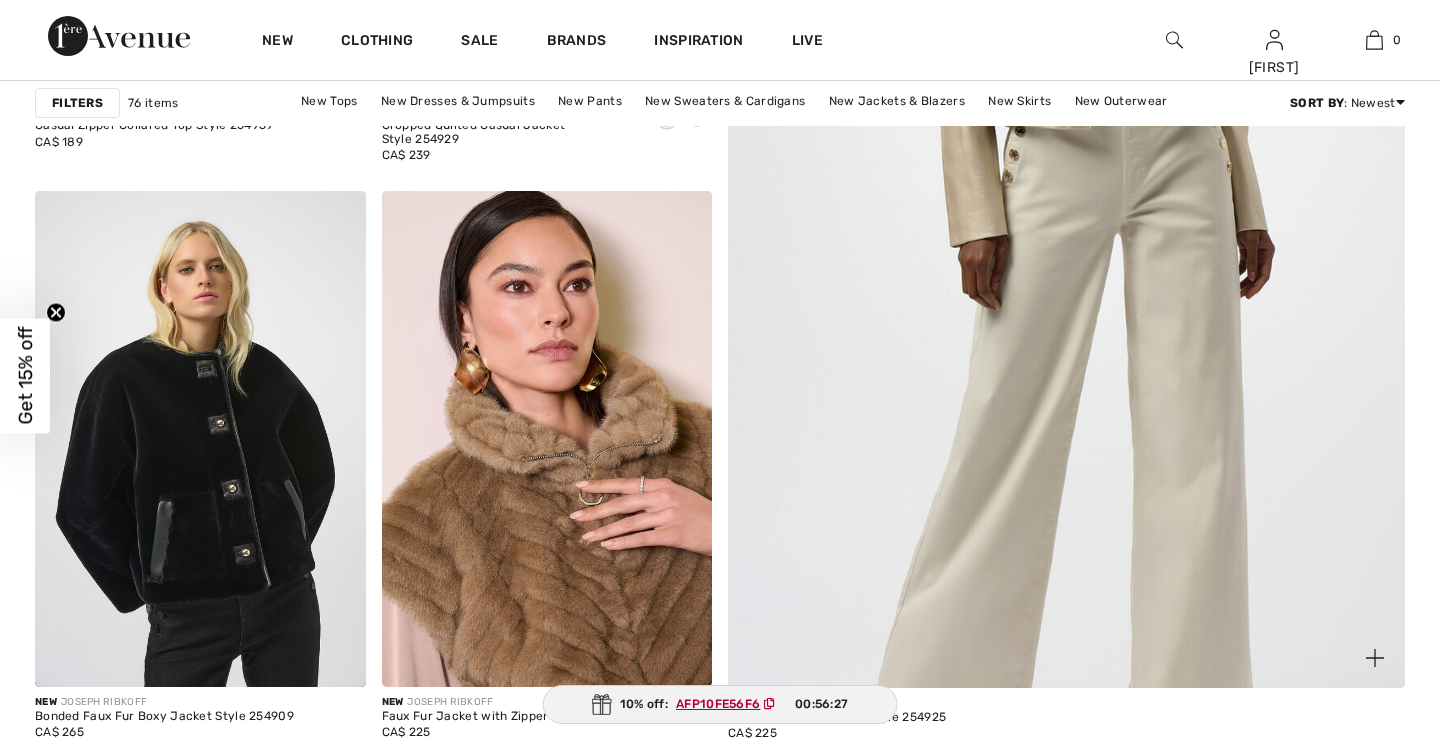 checkbox on "true" 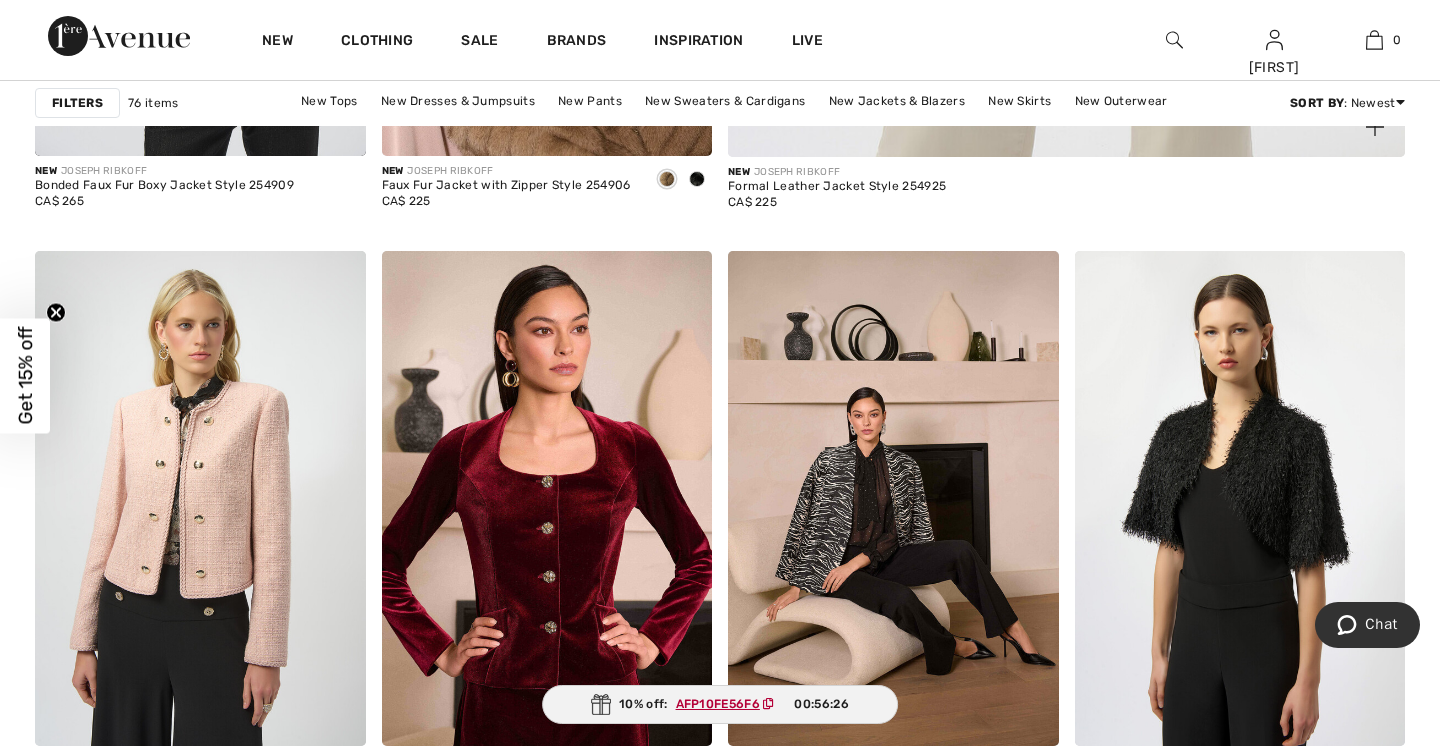 scroll, scrollTop: 0, scrollLeft: 0, axis: both 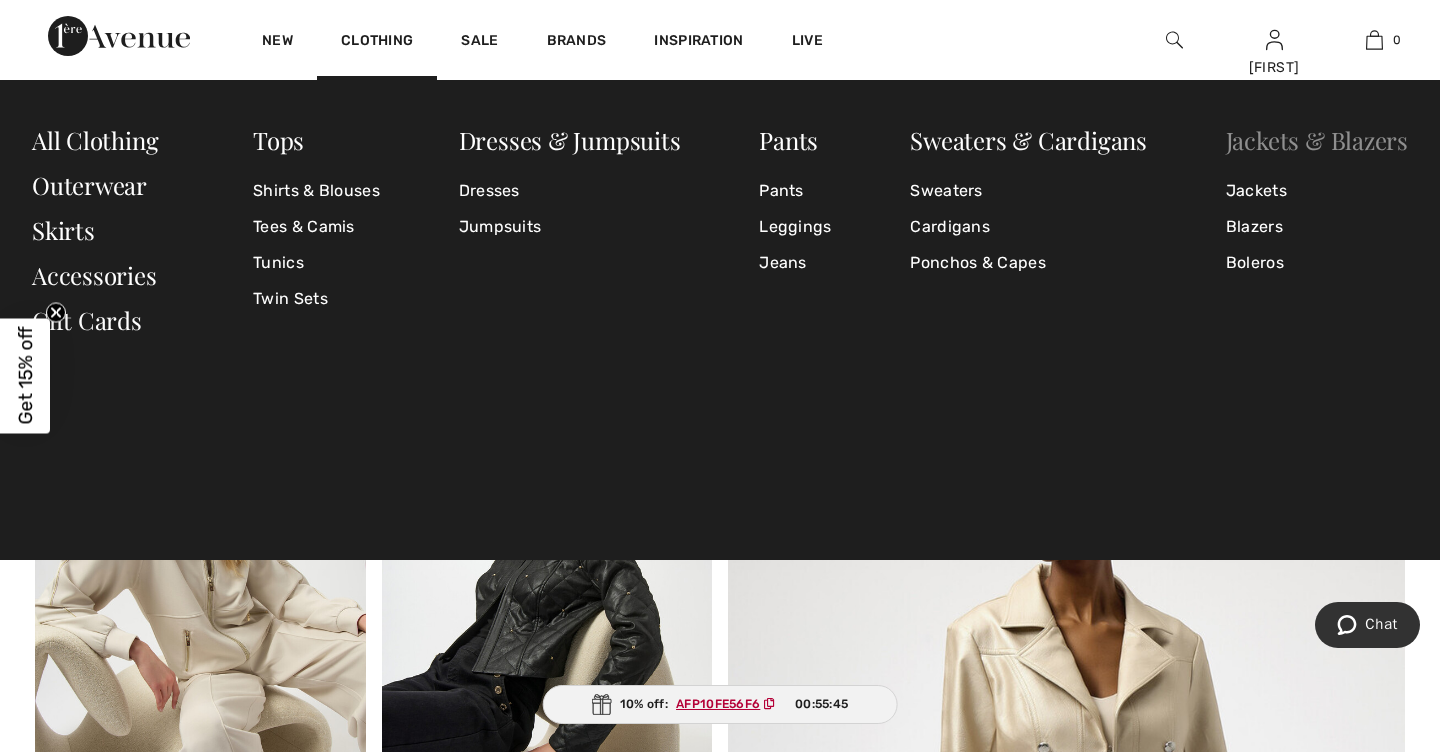 click on "Jackets & Blazers" at bounding box center (1317, 140) 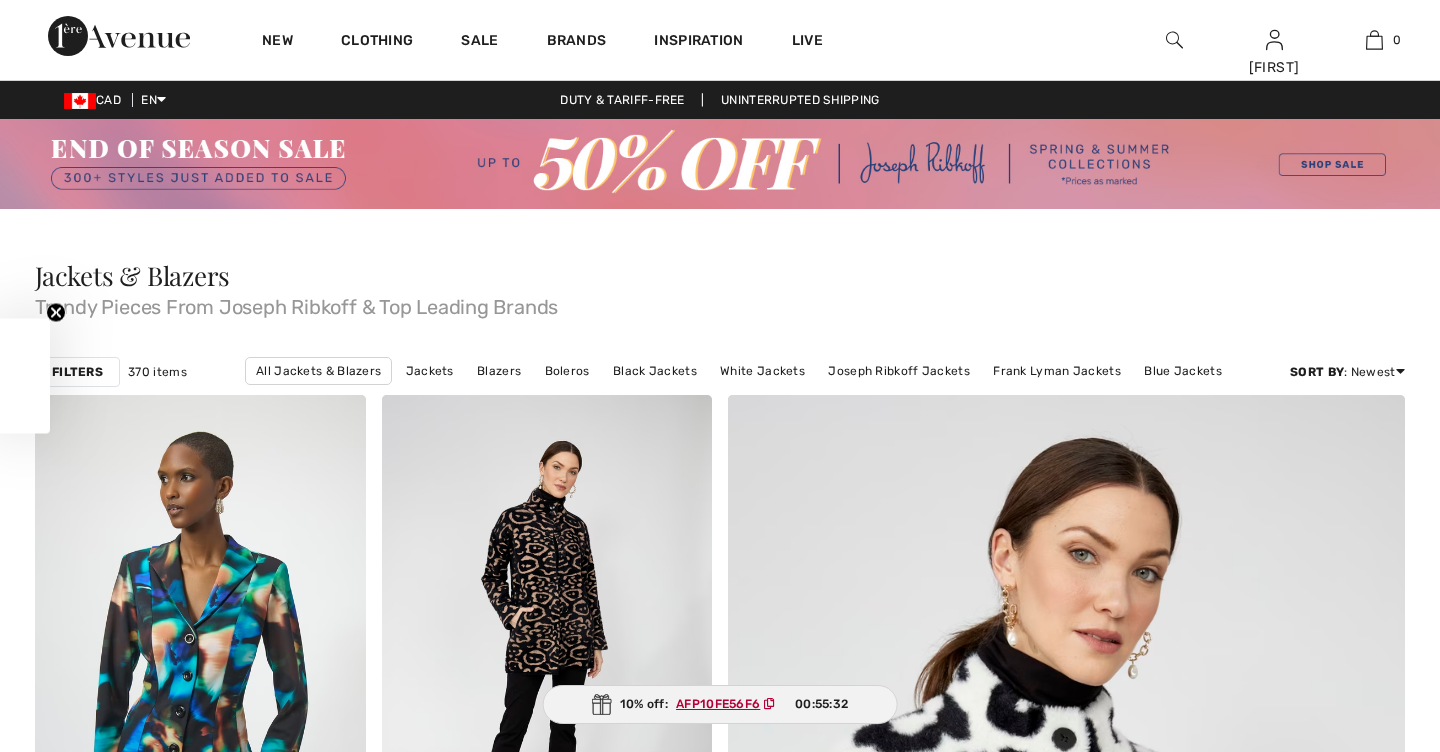 scroll, scrollTop: 4303, scrollLeft: 0, axis: vertical 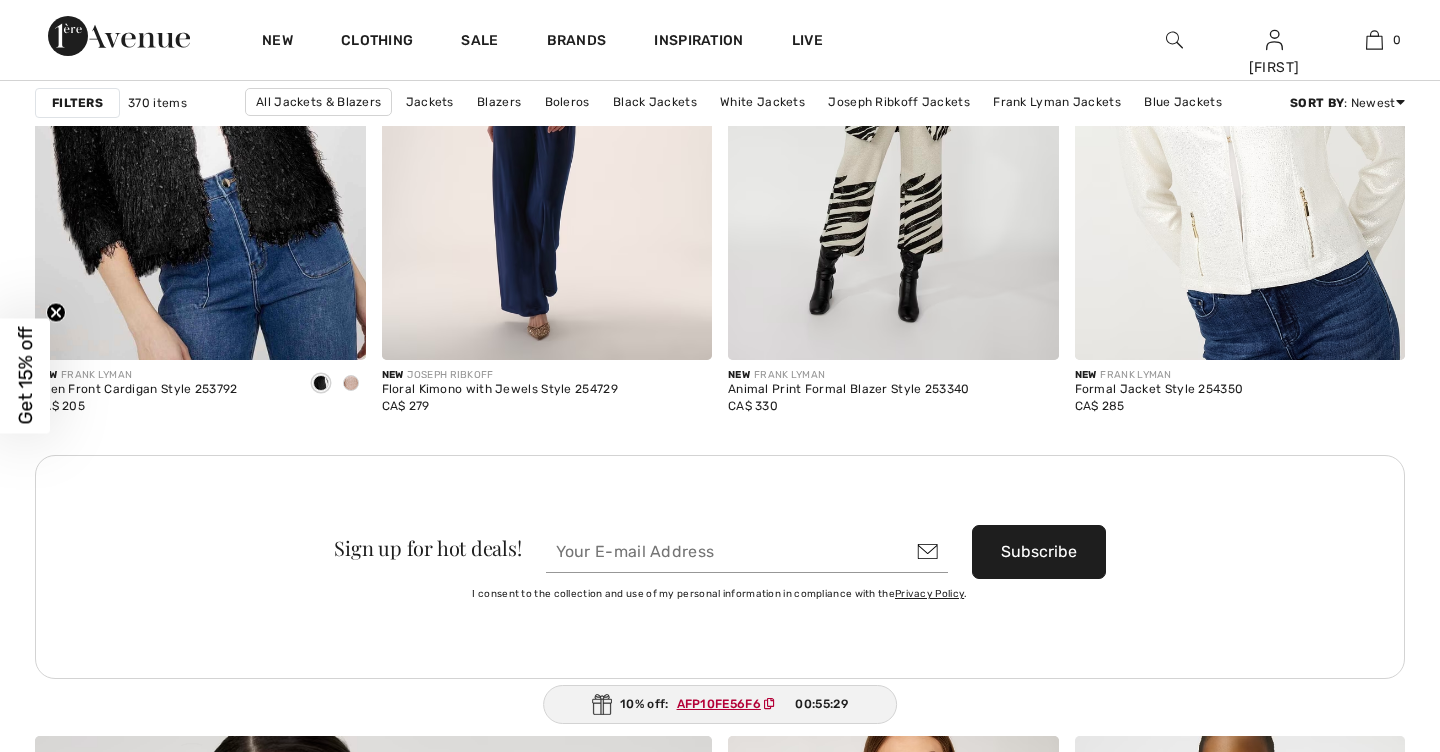 checkbox on "true" 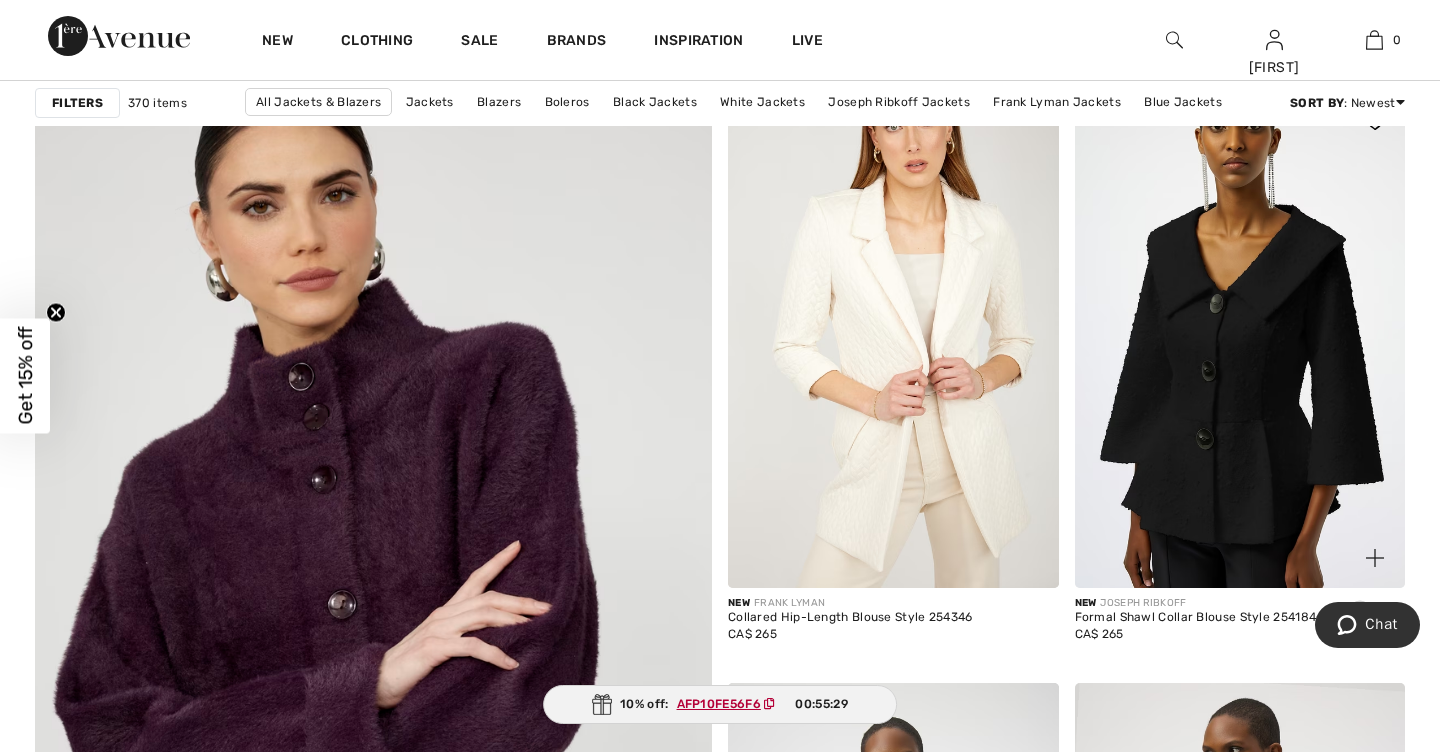 scroll, scrollTop: 0, scrollLeft: 0, axis: both 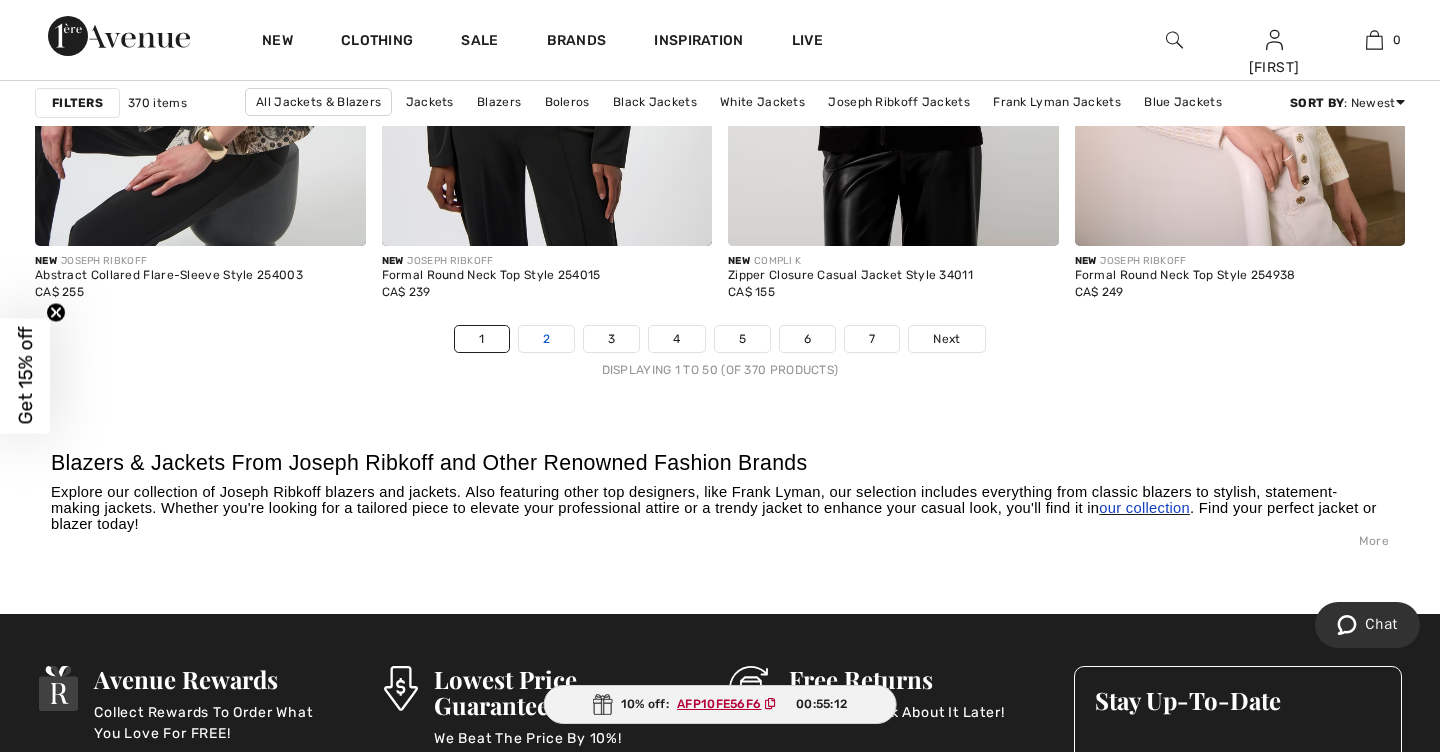 click on "2" at bounding box center (546, 339) 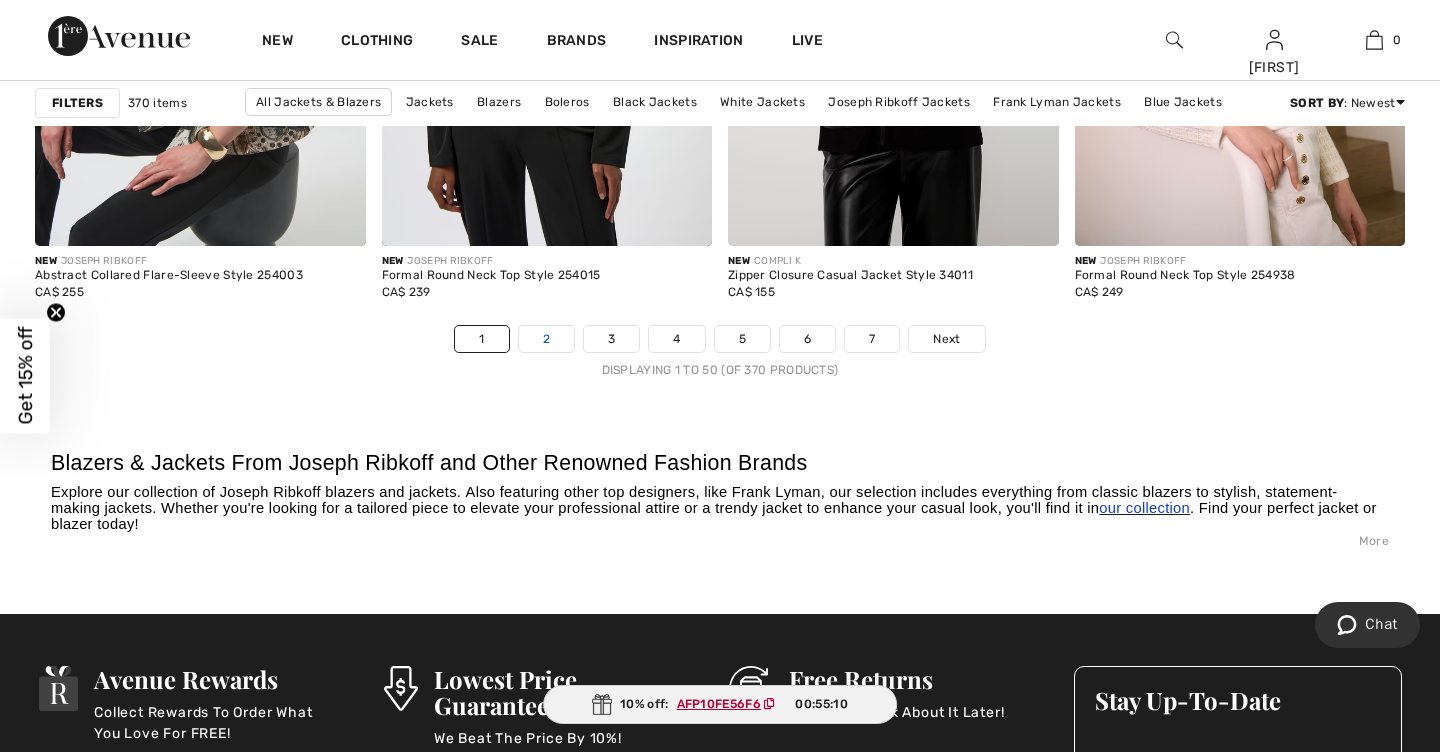 click on "2" at bounding box center (546, 339) 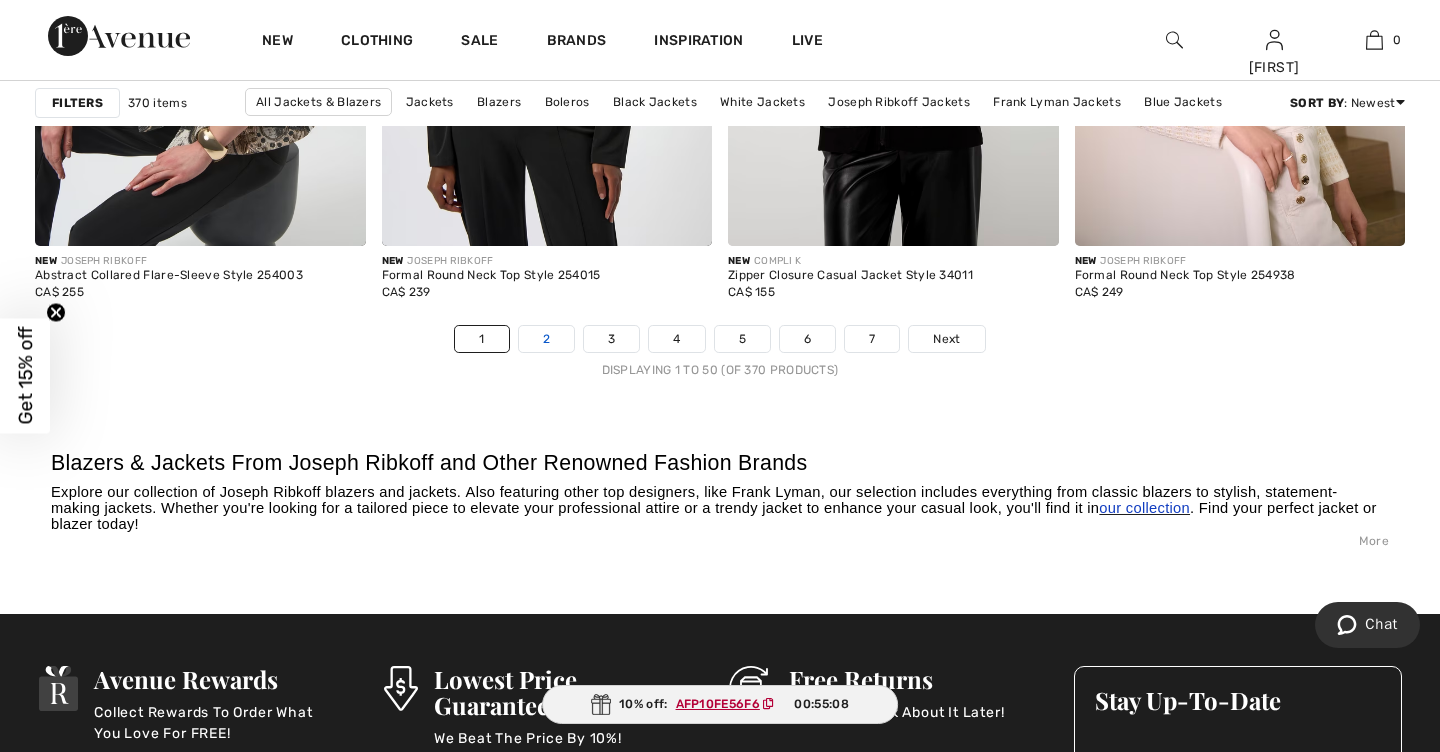 click on "2" at bounding box center (546, 339) 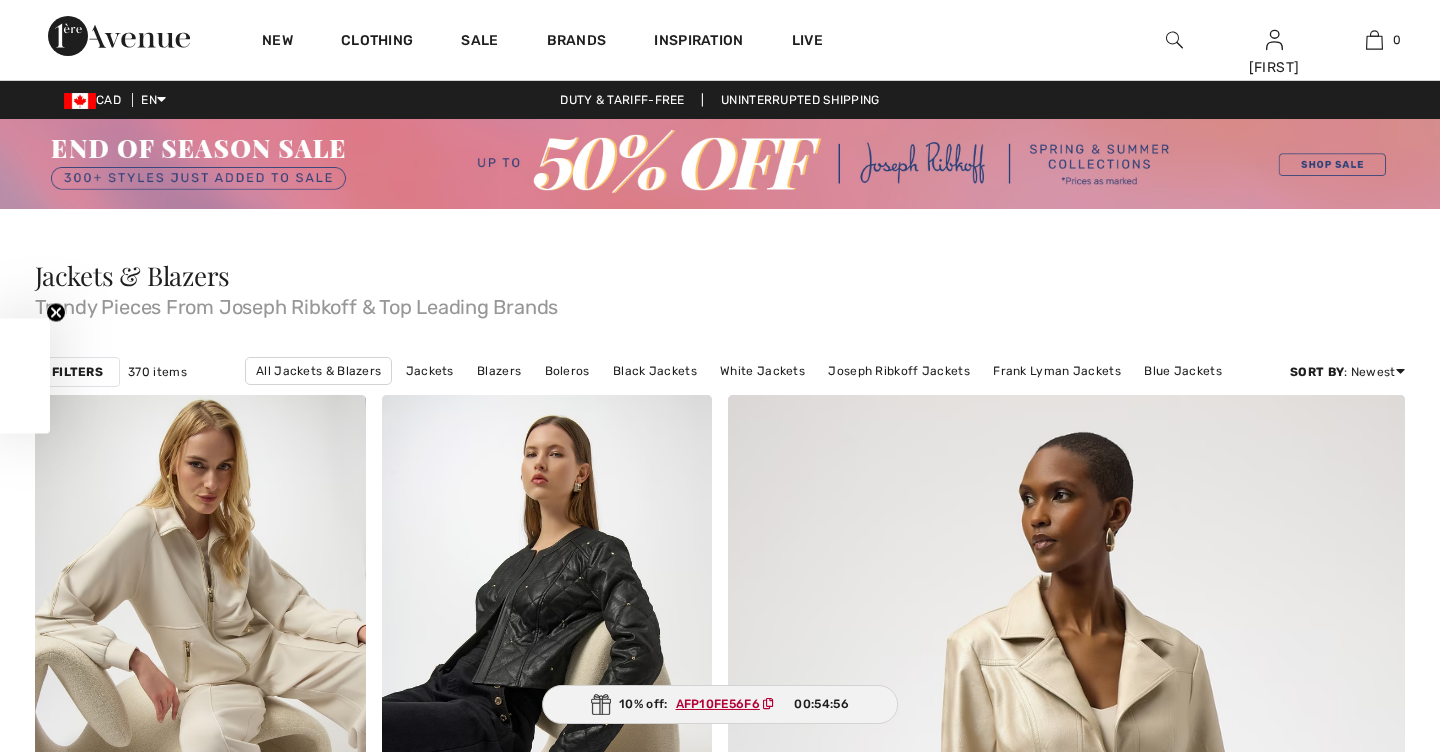scroll, scrollTop: 5983, scrollLeft: 0, axis: vertical 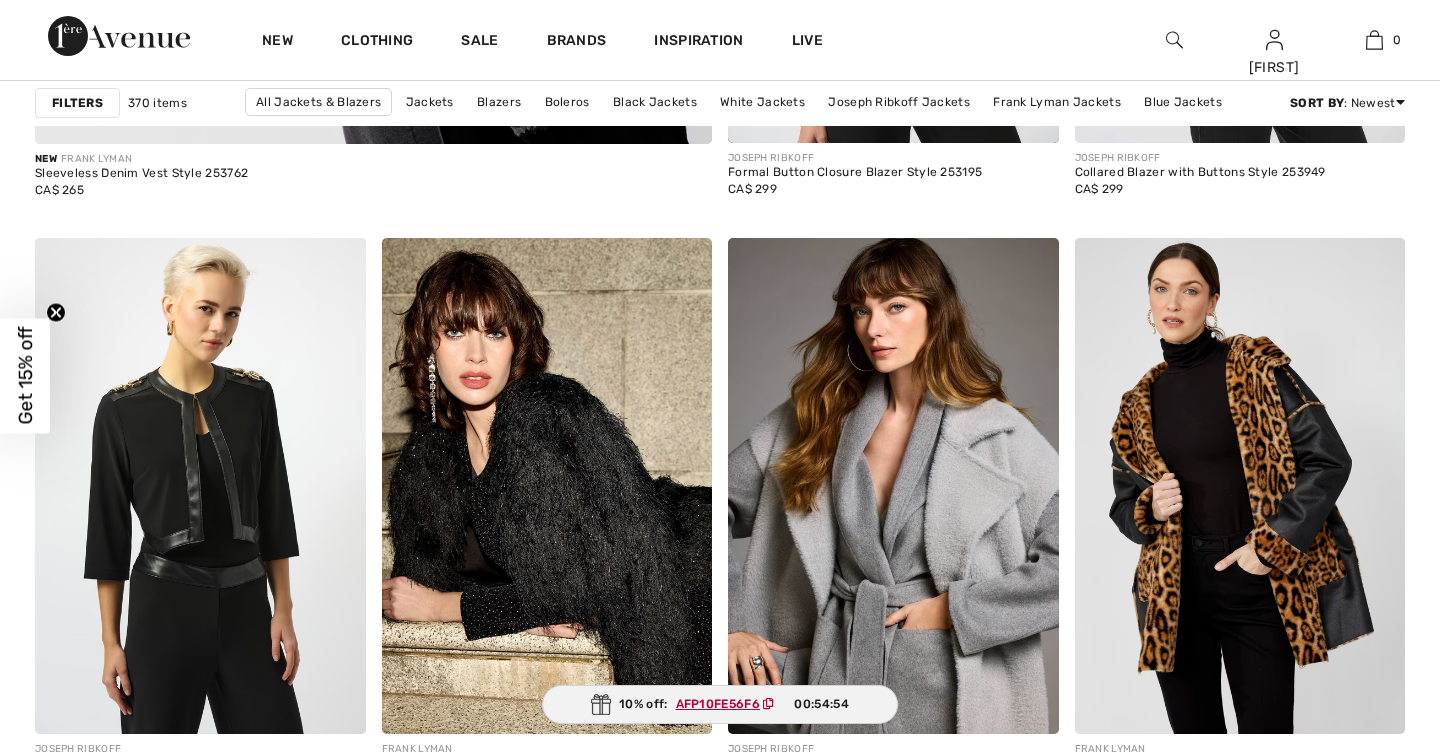 checkbox on "true" 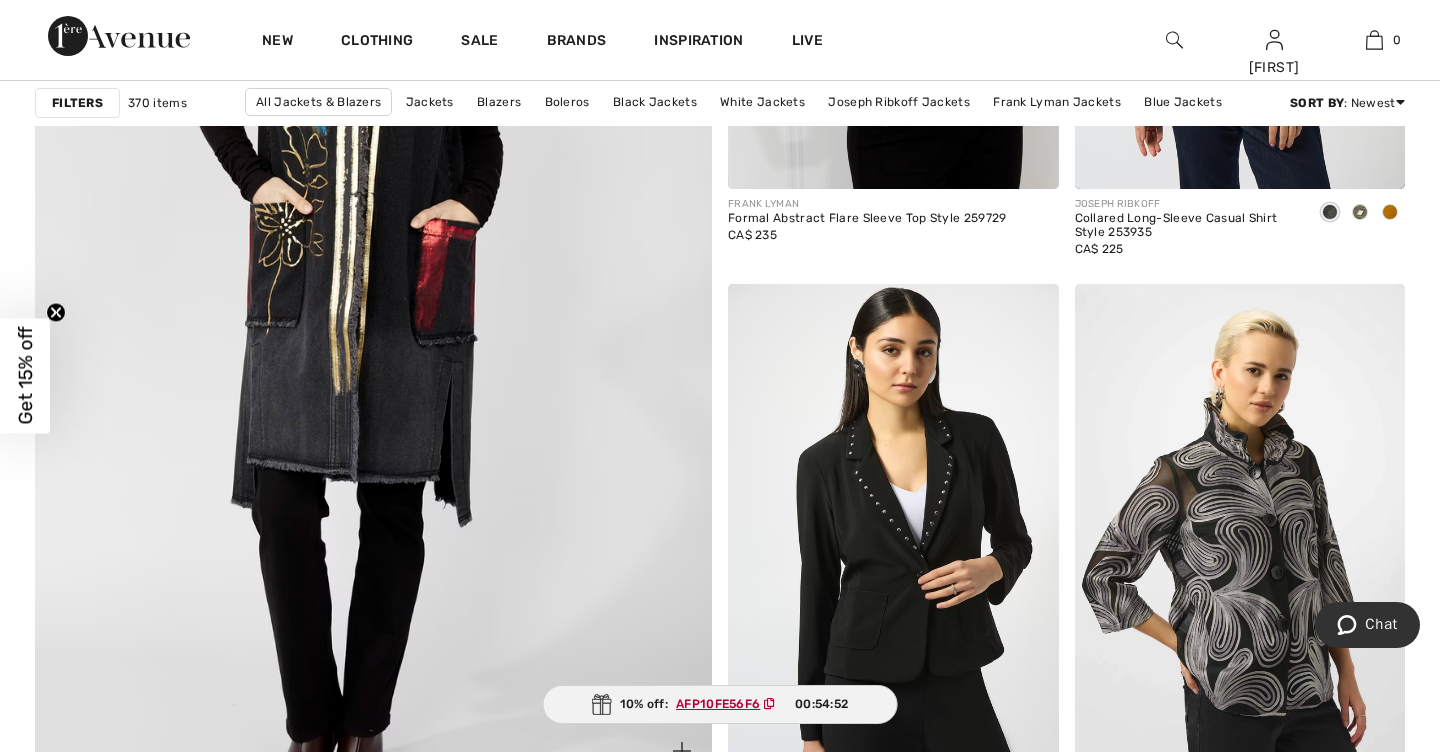 scroll, scrollTop: 5715, scrollLeft: 0, axis: vertical 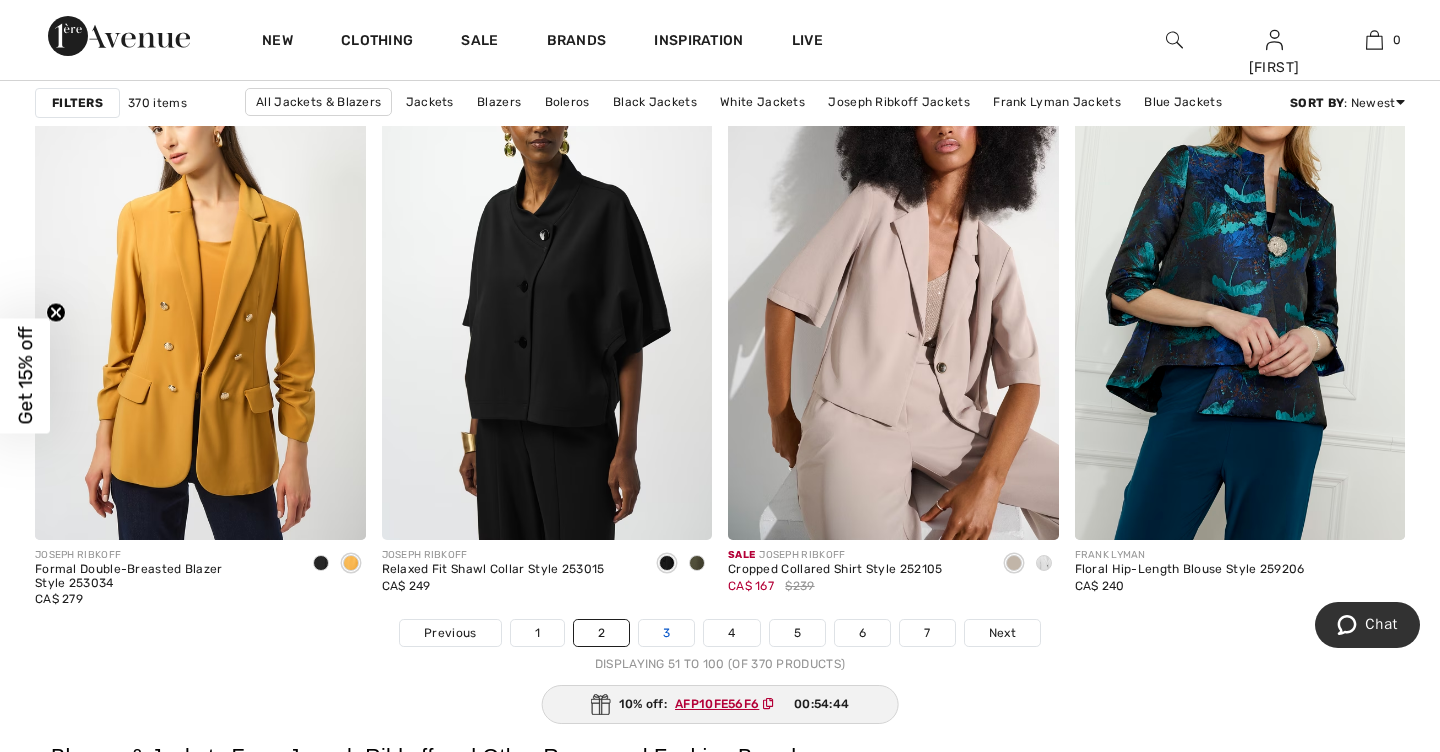 click on "3" at bounding box center [666, 633] 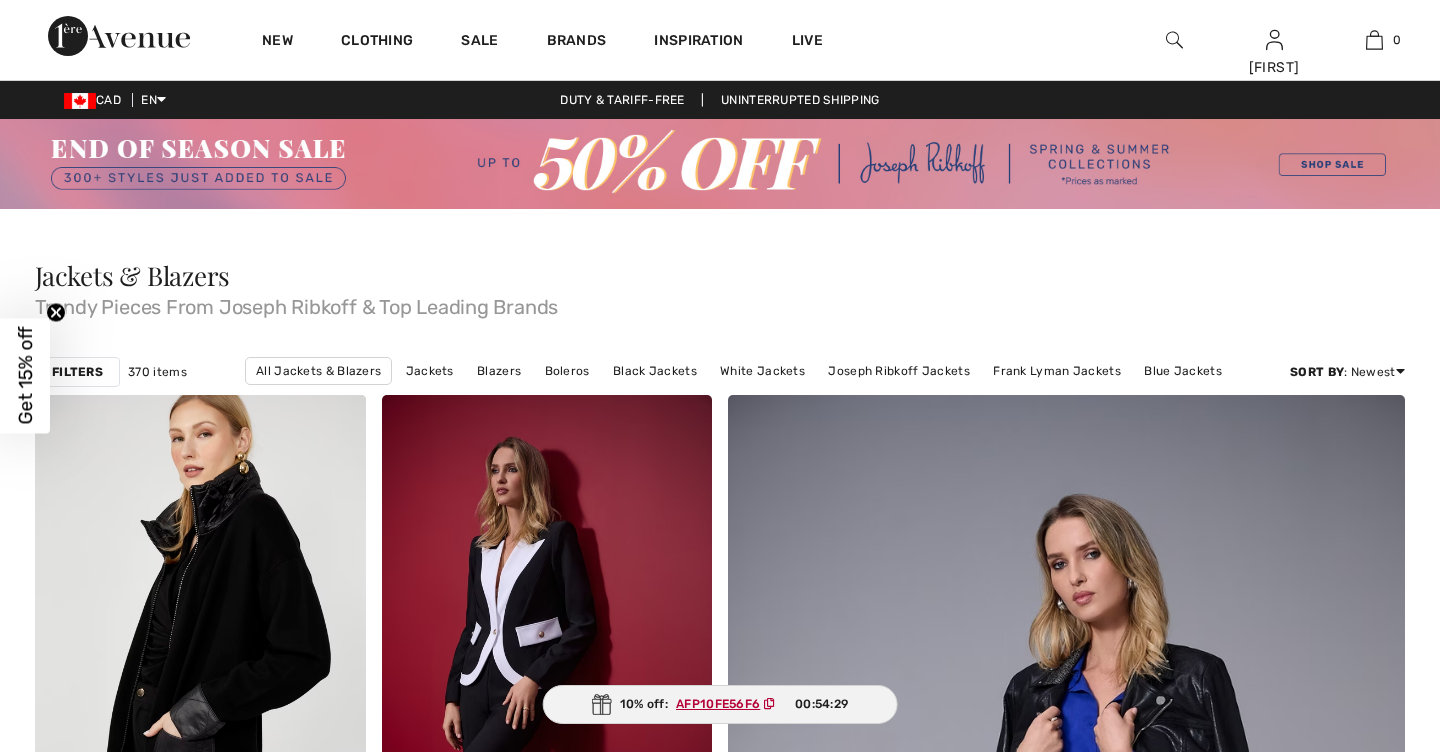 scroll, scrollTop: 3572, scrollLeft: 0, axis: vertical 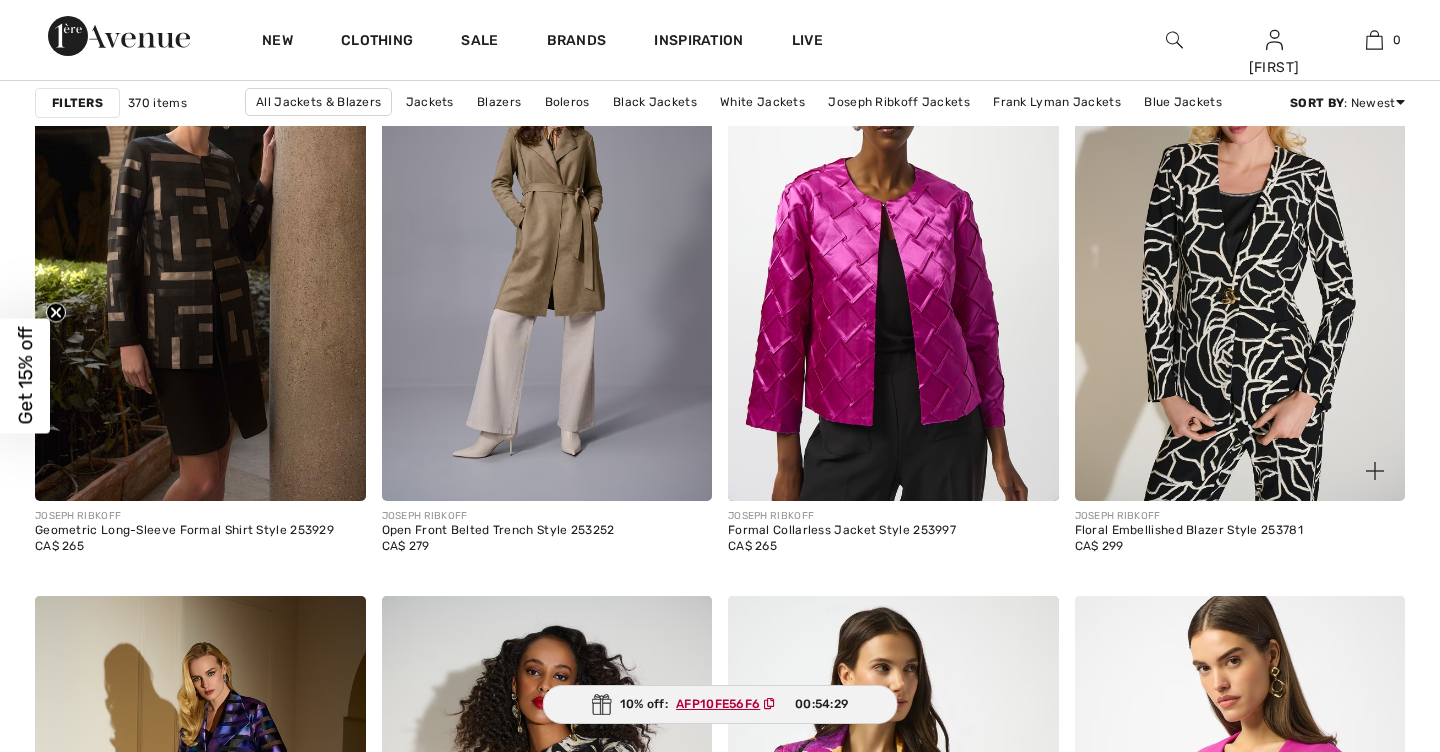 click at bounding box center [1240, 253] 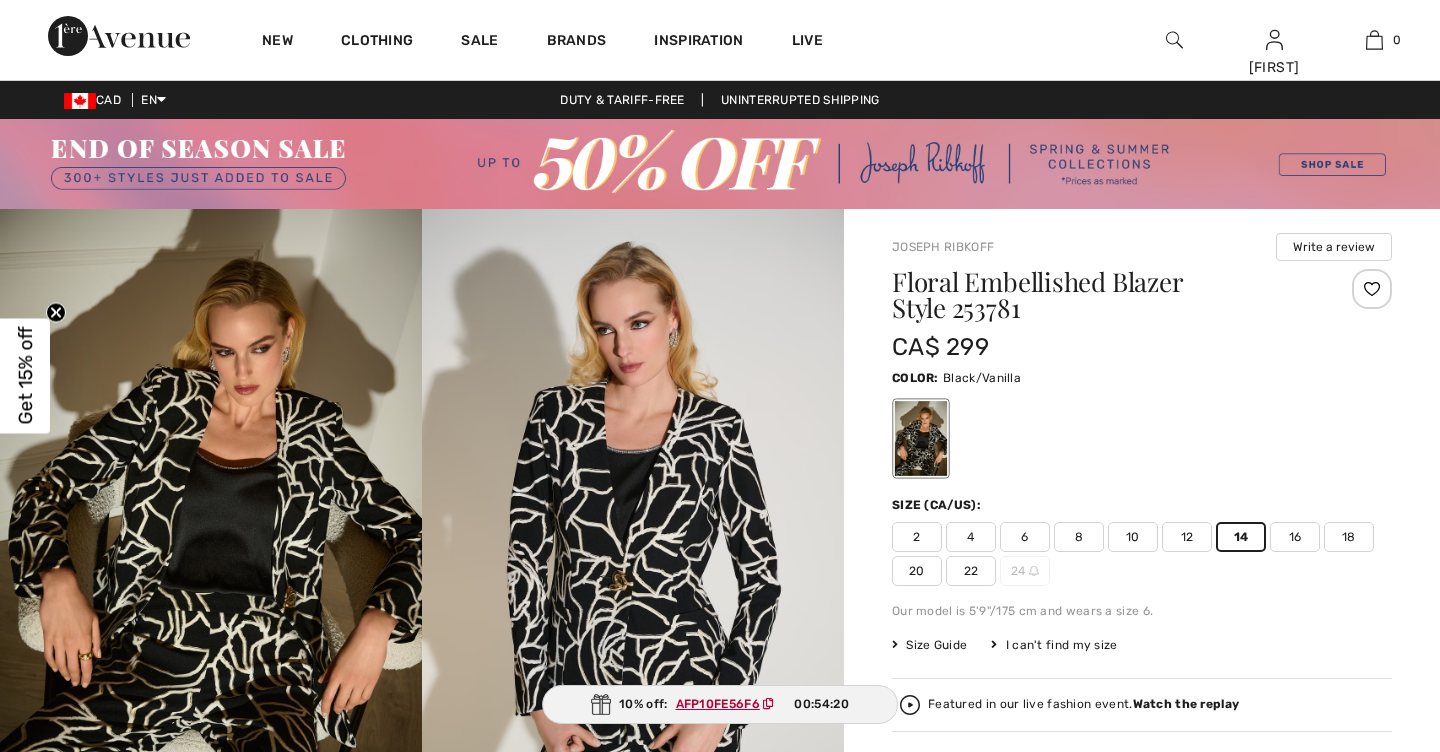 scroll, scrollTop: 0, scrollLeft: 0, axis: both 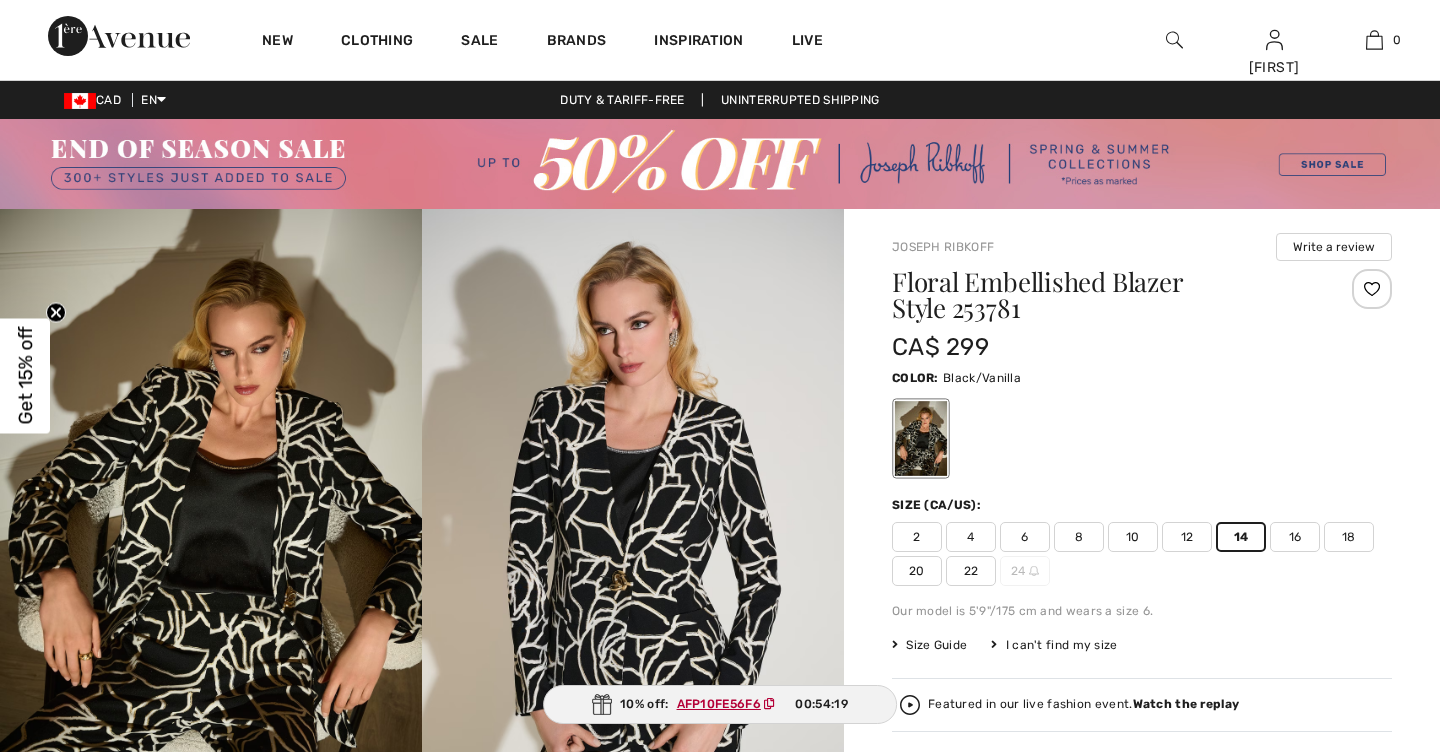 checkbox on "true" 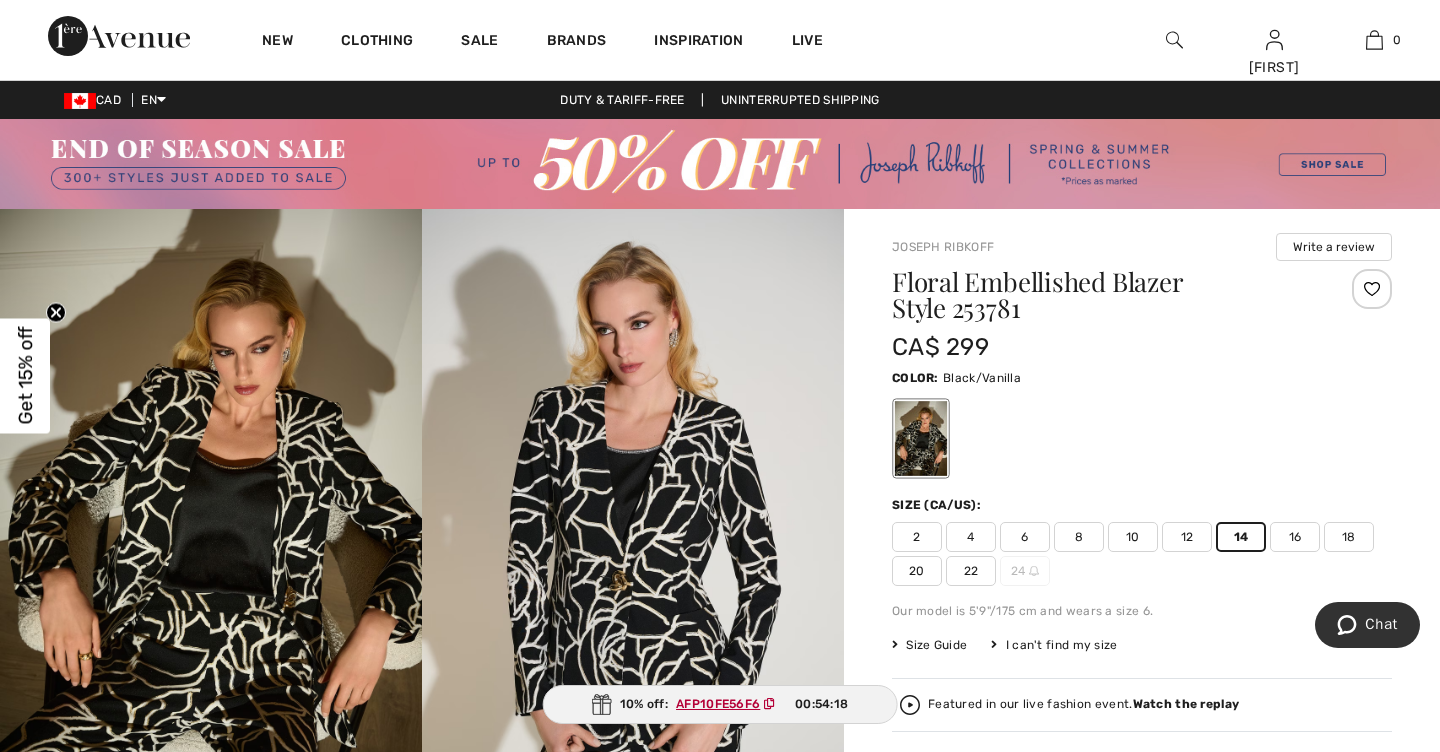 scroll, scrollTop: 0, scrollLeft: 0, axis: both 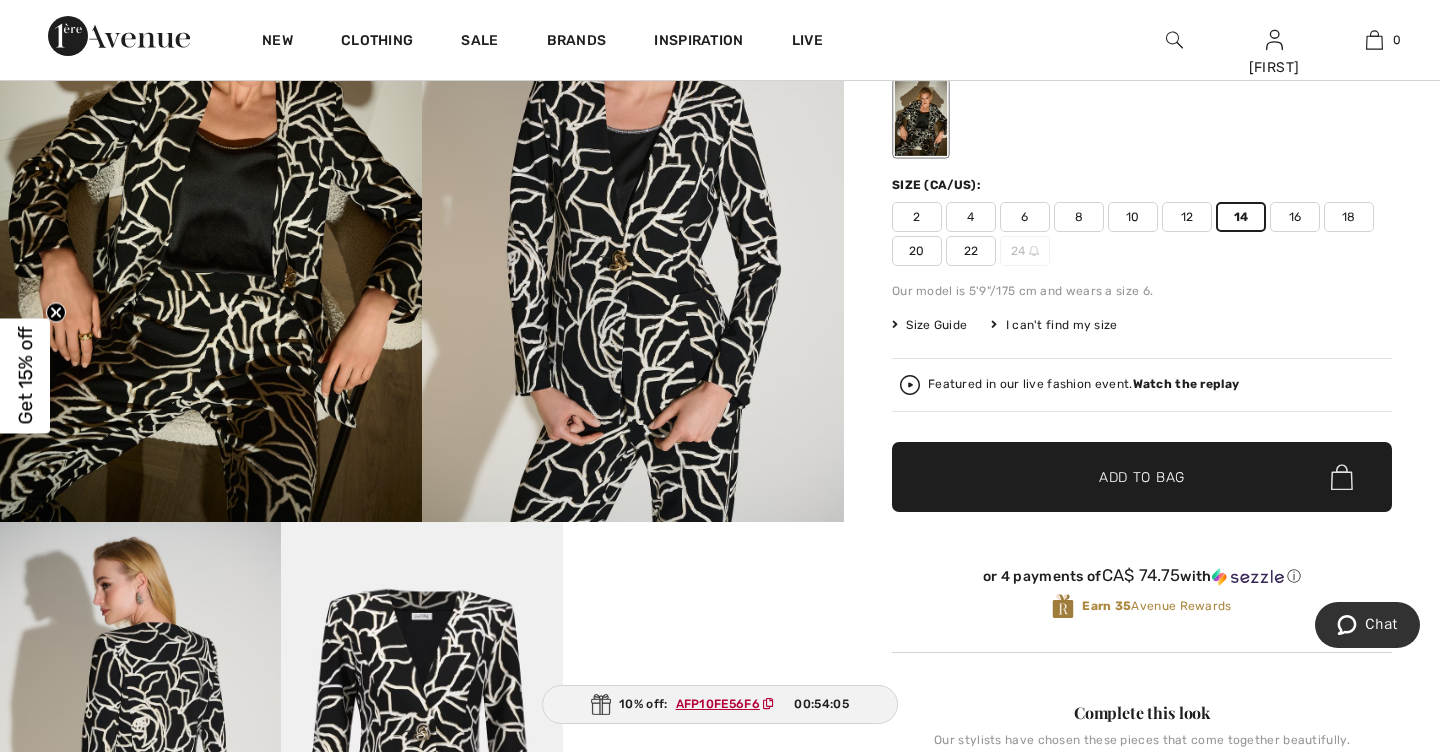 click on "Add to Bag" at bounding box center (1142, 477) 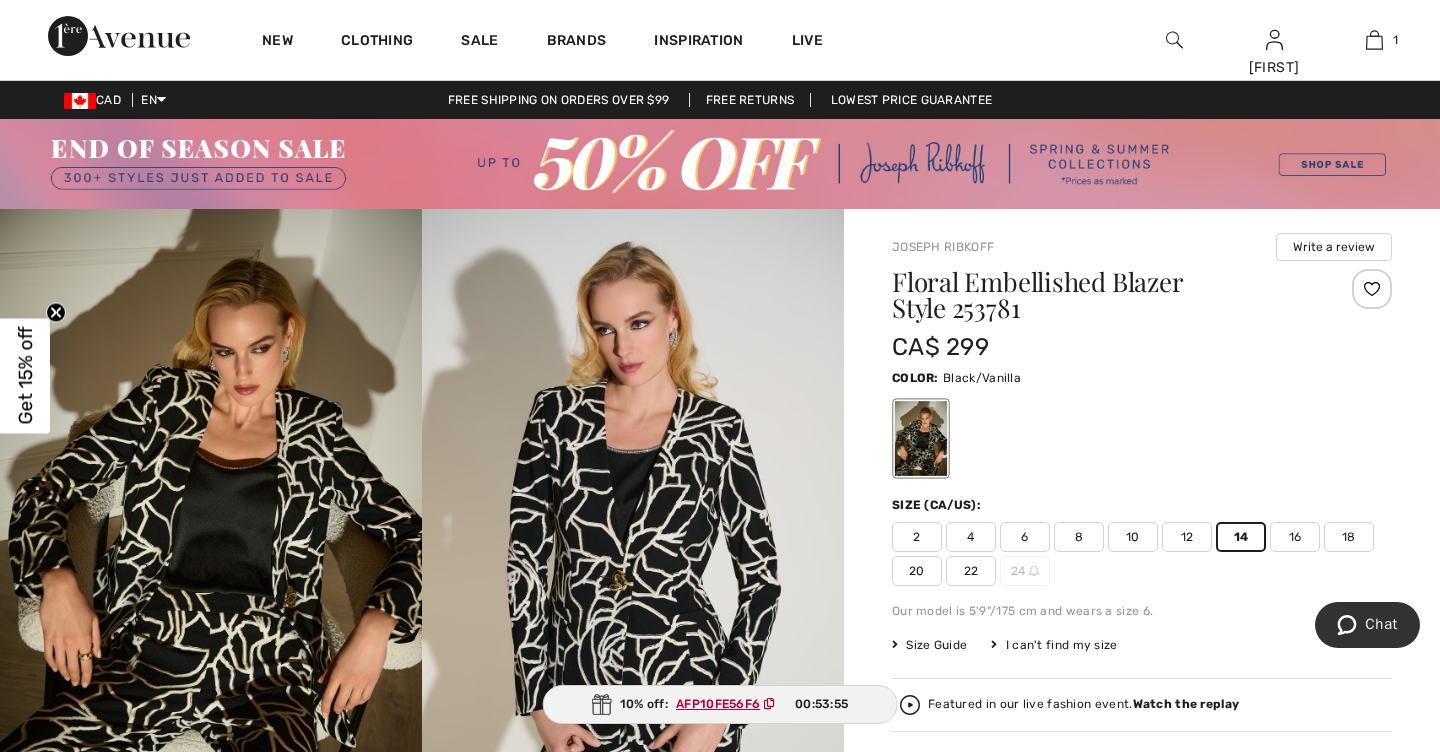 scroll, scrollTop: 0, scrollLeft: 0, axis: both 